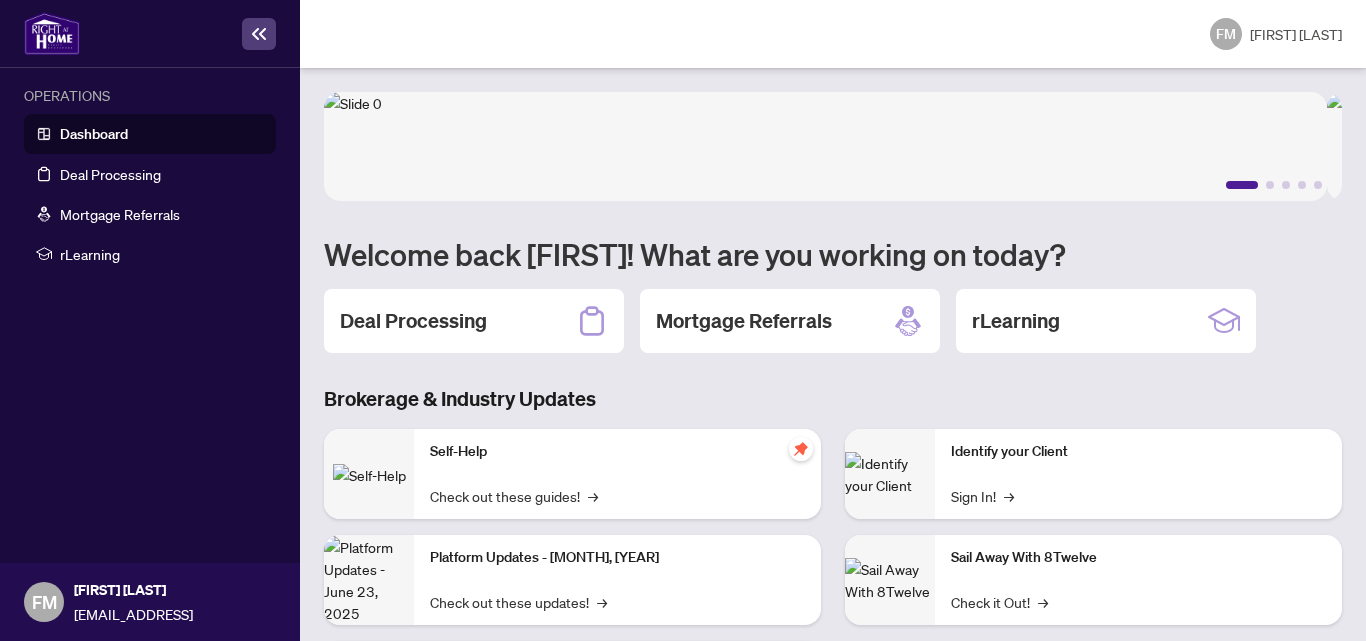 scroll, scrollTop: 0, scrollLeft: 0, axis: both 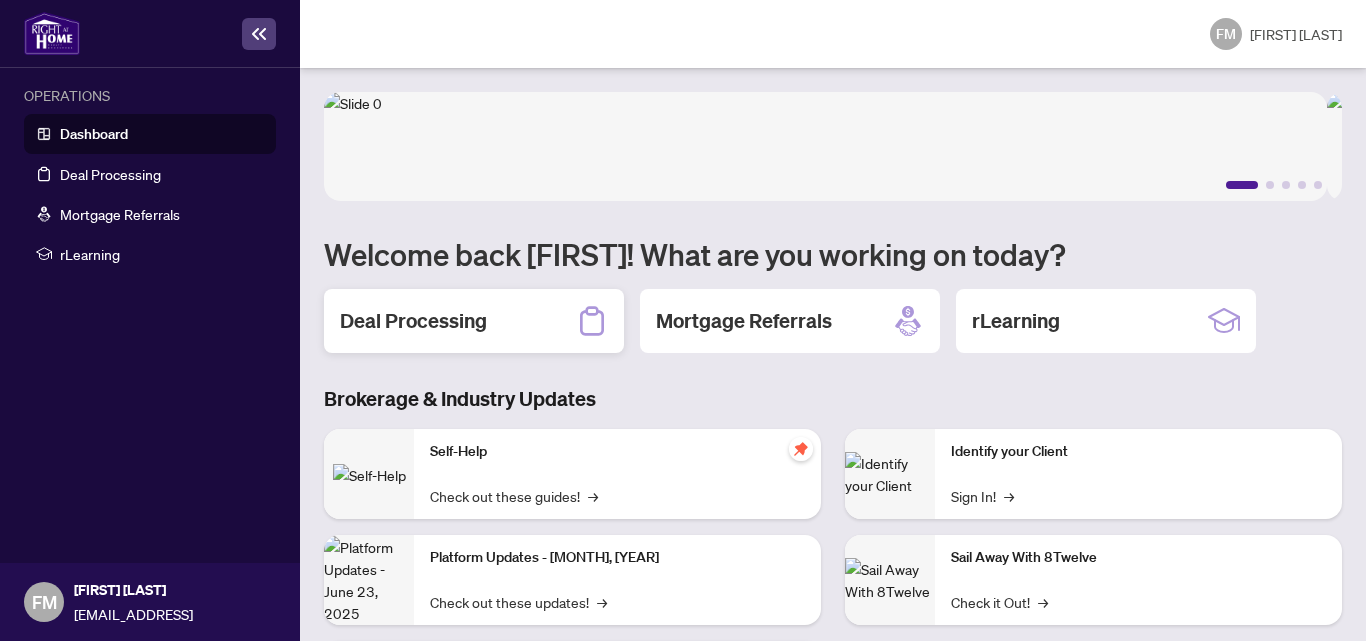 click on "Deal Processing" at bounding box center (413, 321) 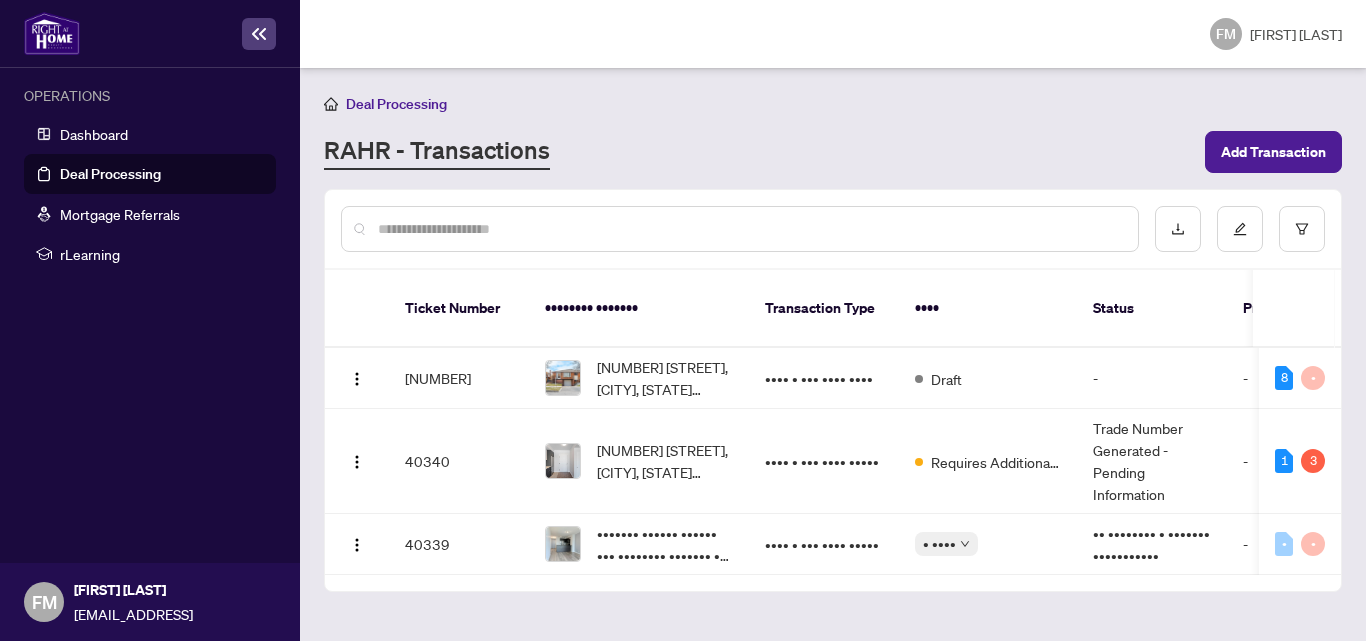 scroll, scrollTop: 1, scrollLeft: 0, axis: vertical 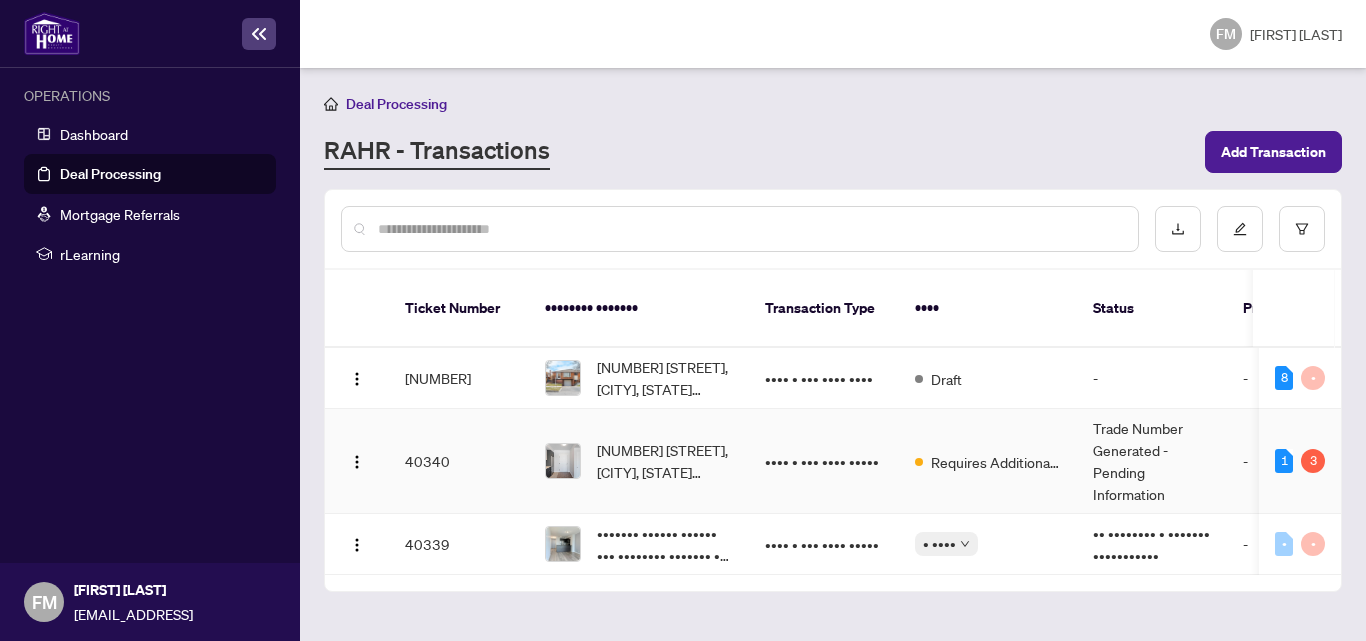 click at bounding box center (965, 544) 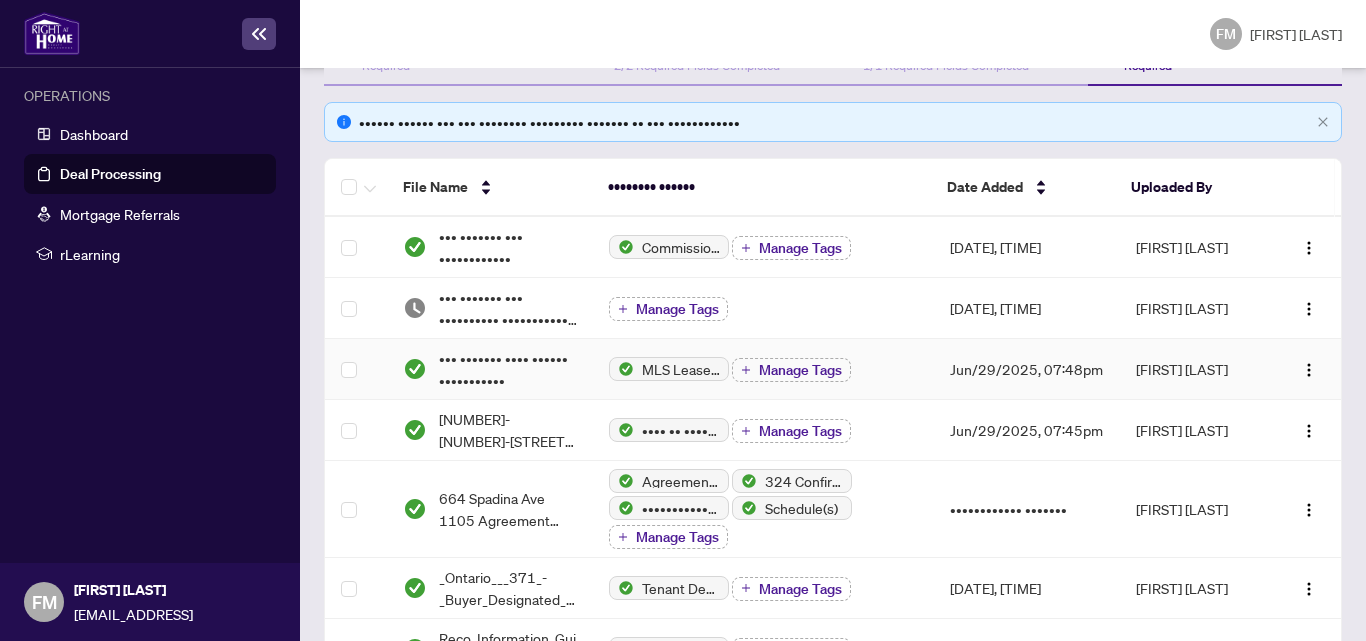 scroll, scrollTop: 309, scrollLeft: 0, axis: vertical 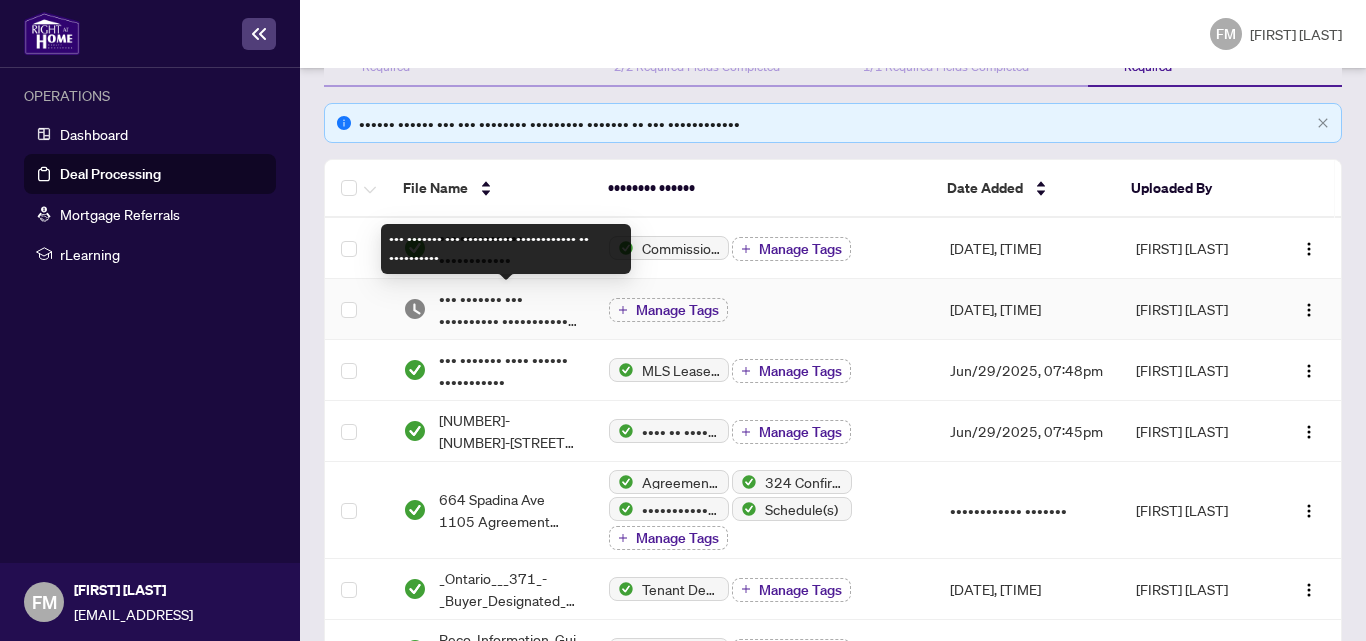 click on "••• ••••••• ••• •••••••••• •••••••••••• •• ••••••••••" at bounding box center (508, 309) 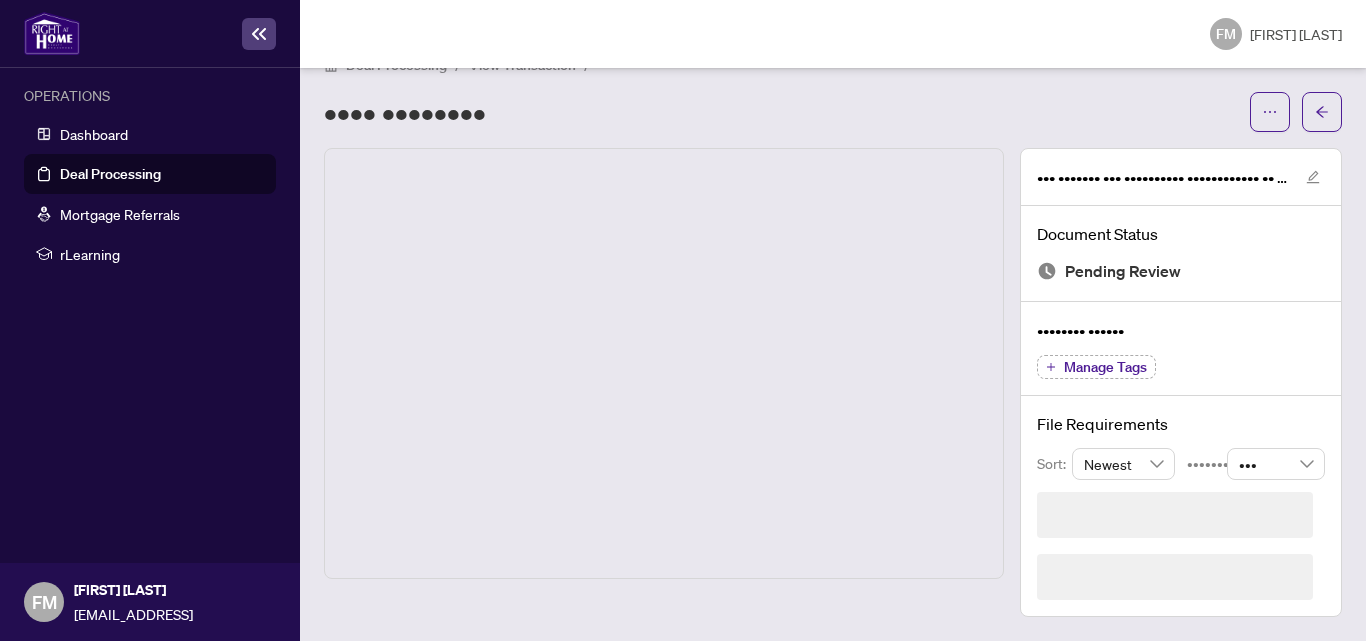 scroll, scrollTop: 0, scrollLeft: 0, axis: both 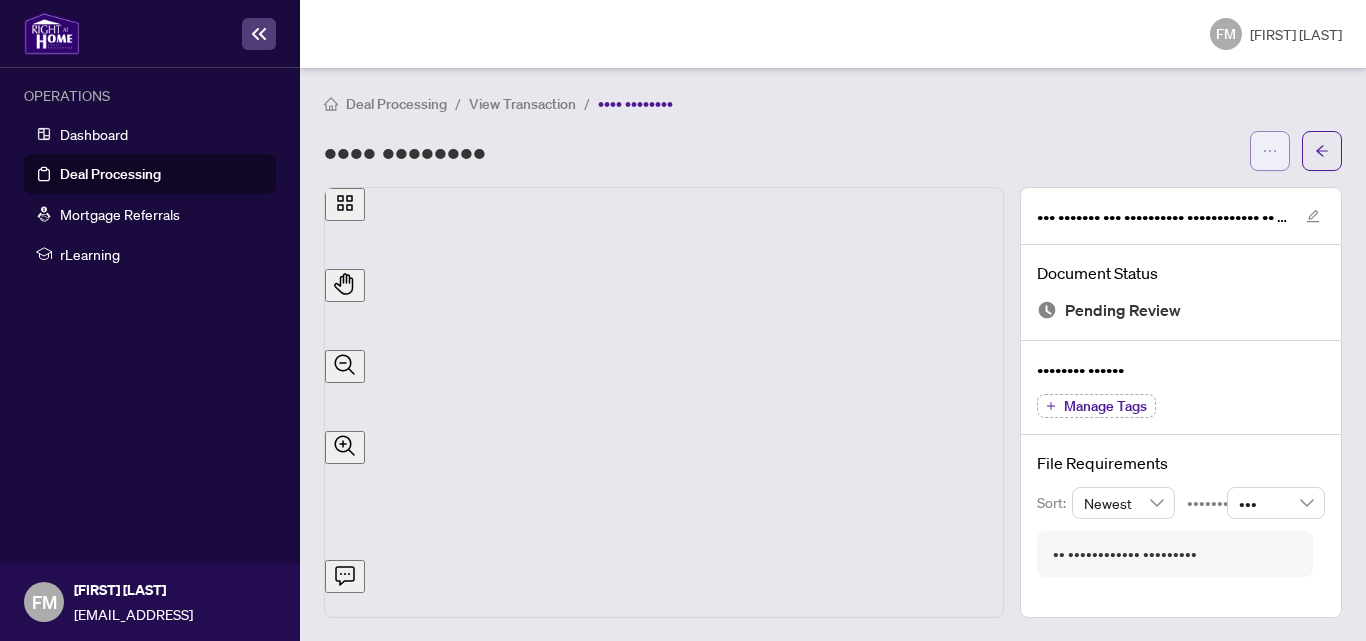 click at bounding box center [1270, 151] 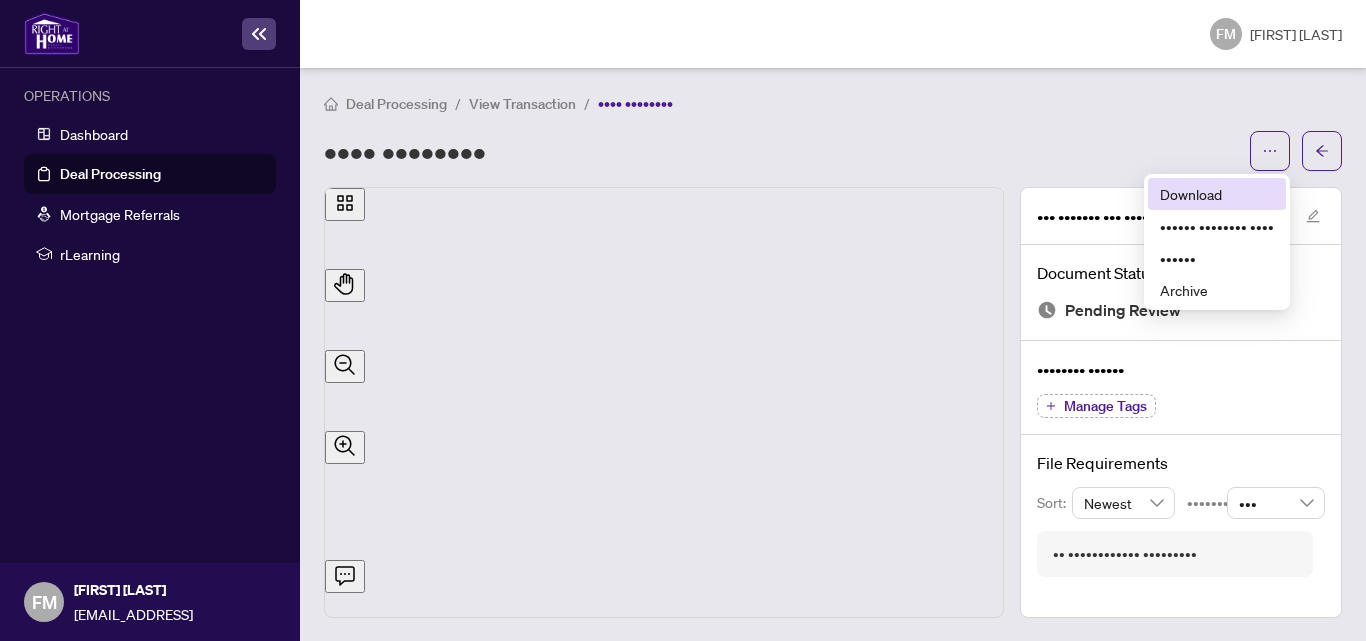 click on "Download" at bounding box center [1217, 194] 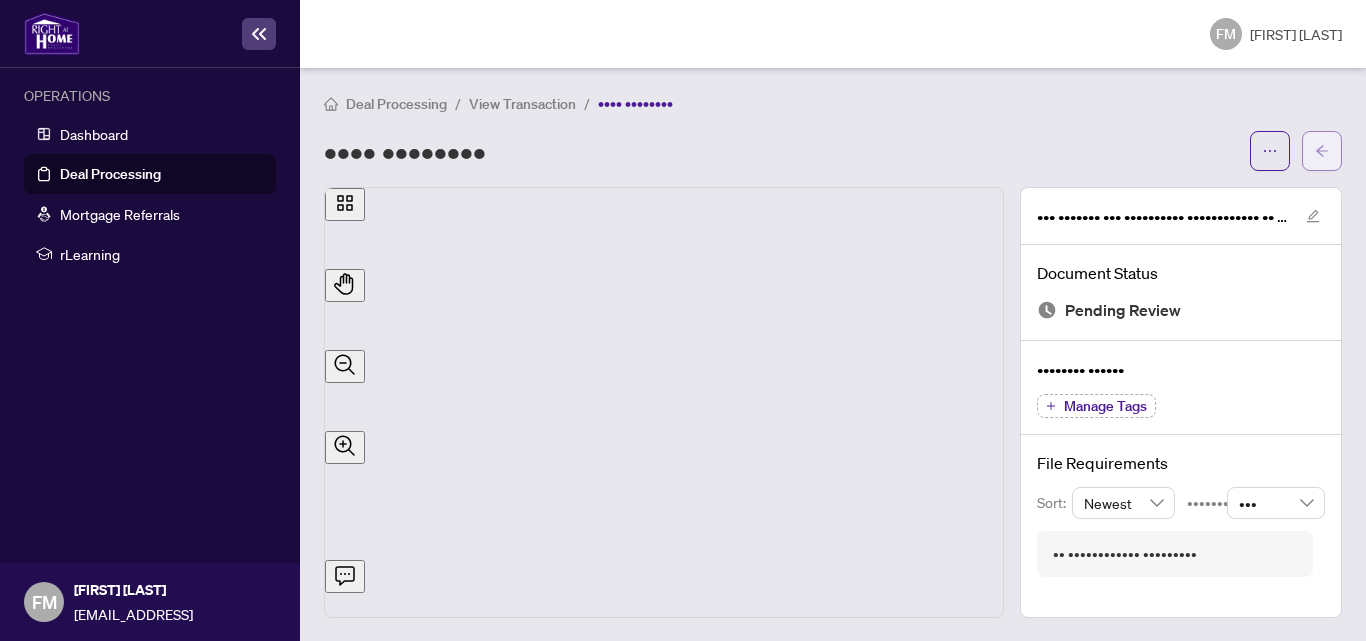 click at bounding box center (1322, 151) 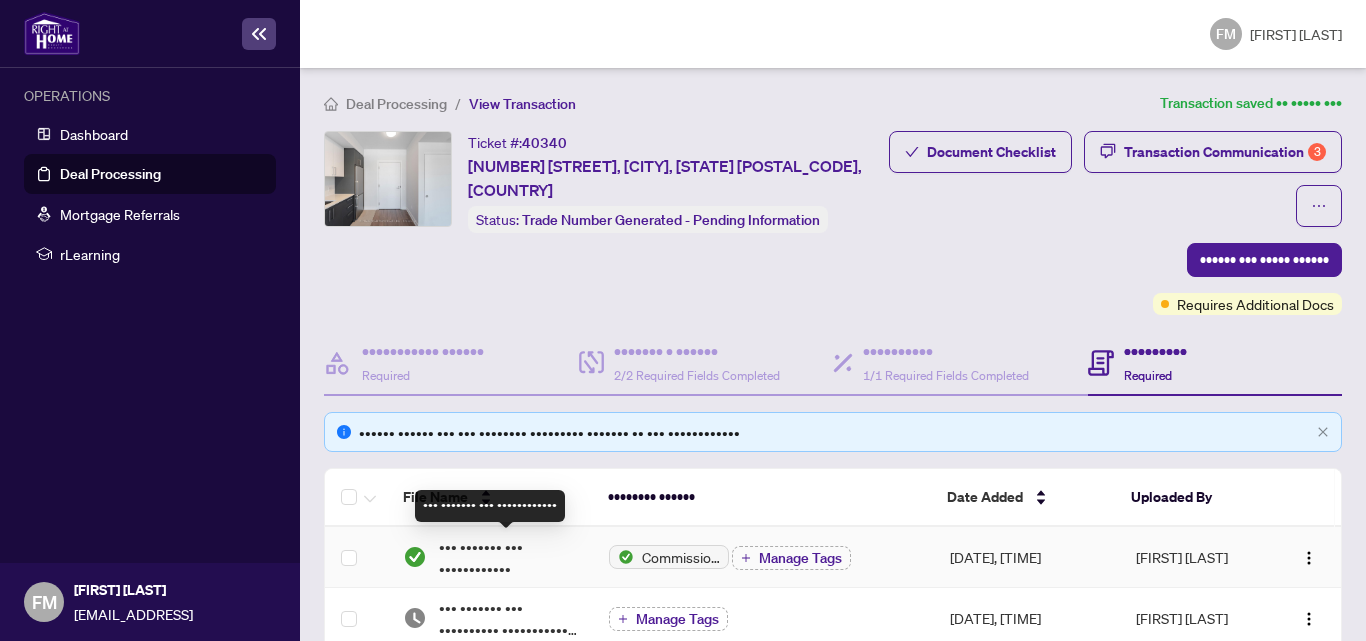 click on "••• ••••••• ••• ••••••••••••" at bounding box center (508, 557) 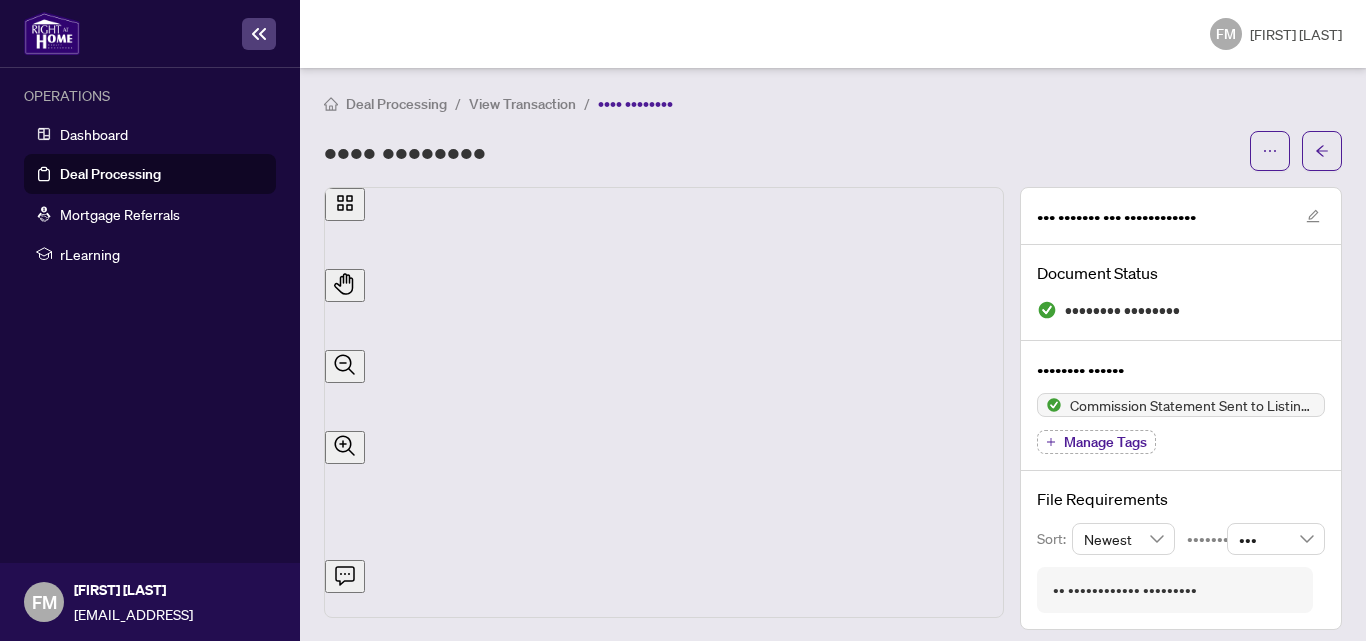 scroll, scrollTop: 446, scrollLeft: 0, axis: vertical 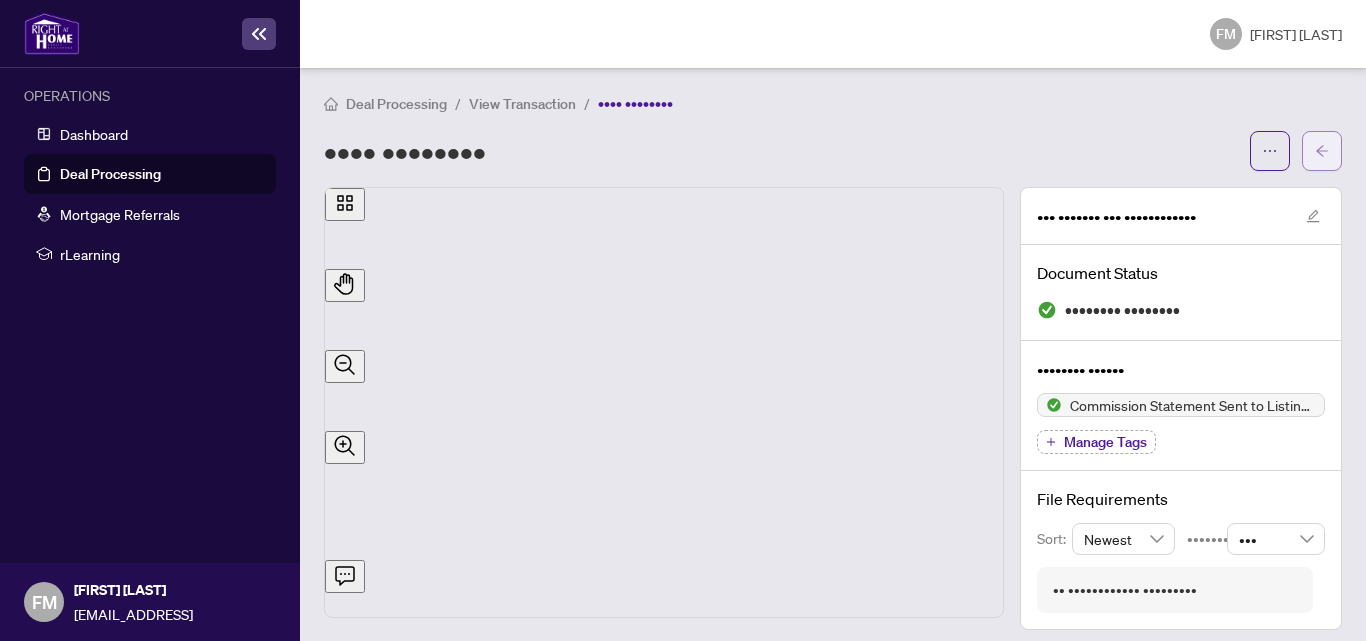 click at bounding box center (1322, 151) 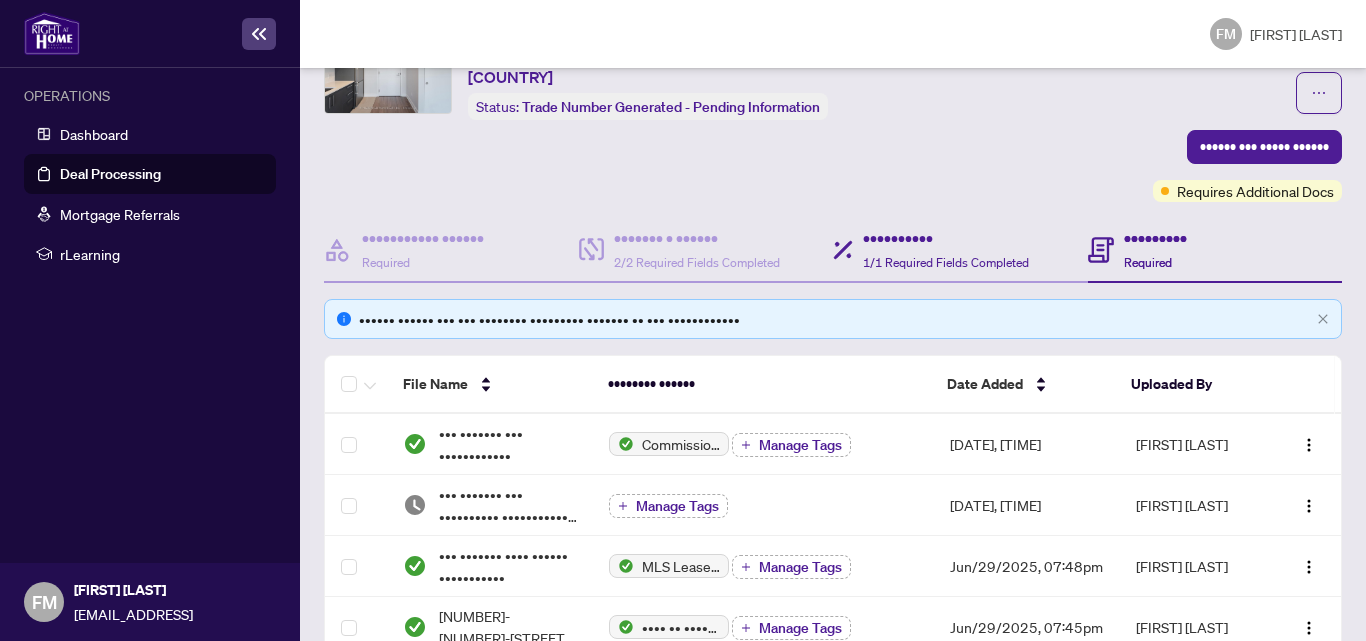 scroll, scrollTop: 0, scrollLeft: 0, axis: both 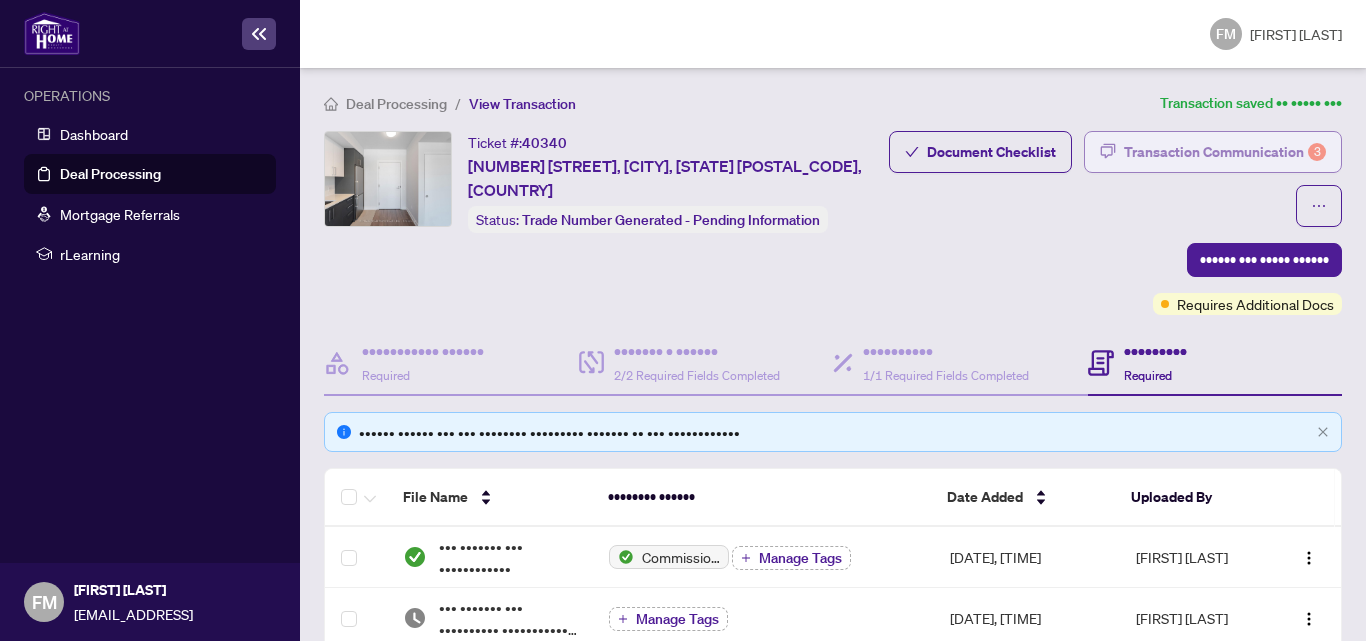 click on "Transaction Communication 3" at bounding box center (1225, 152) 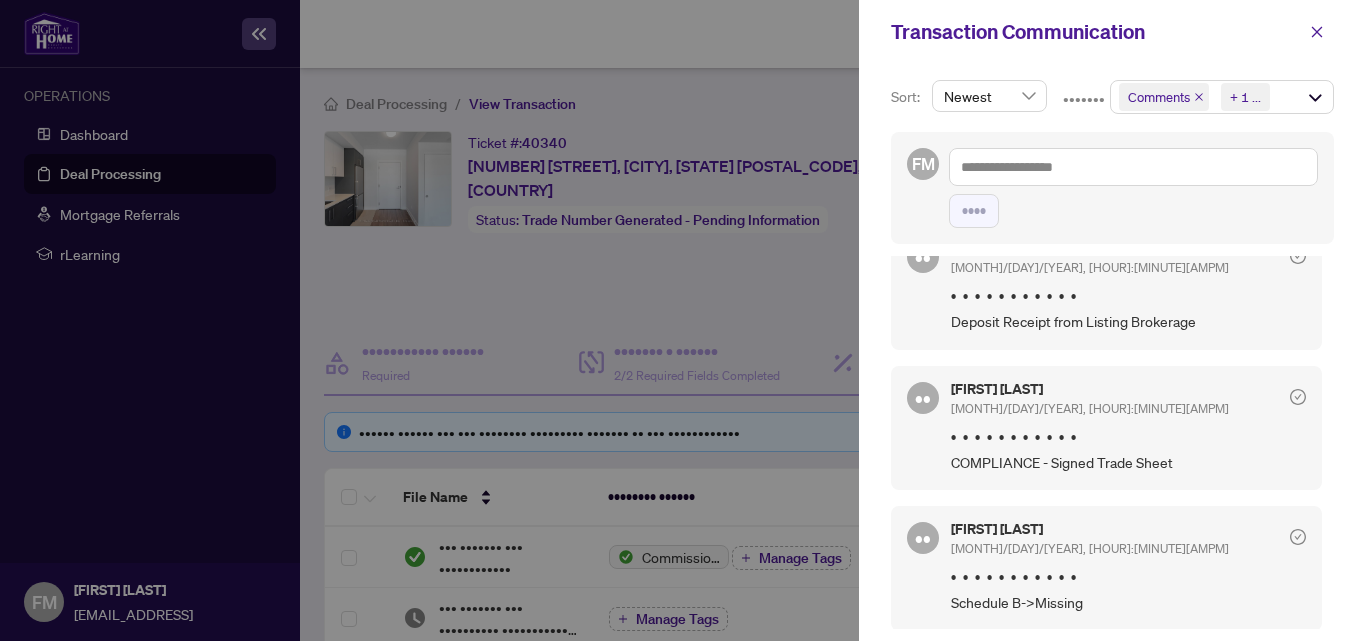 scroll, scrollTop: 348, scrollLeft: 0, axis: vertical 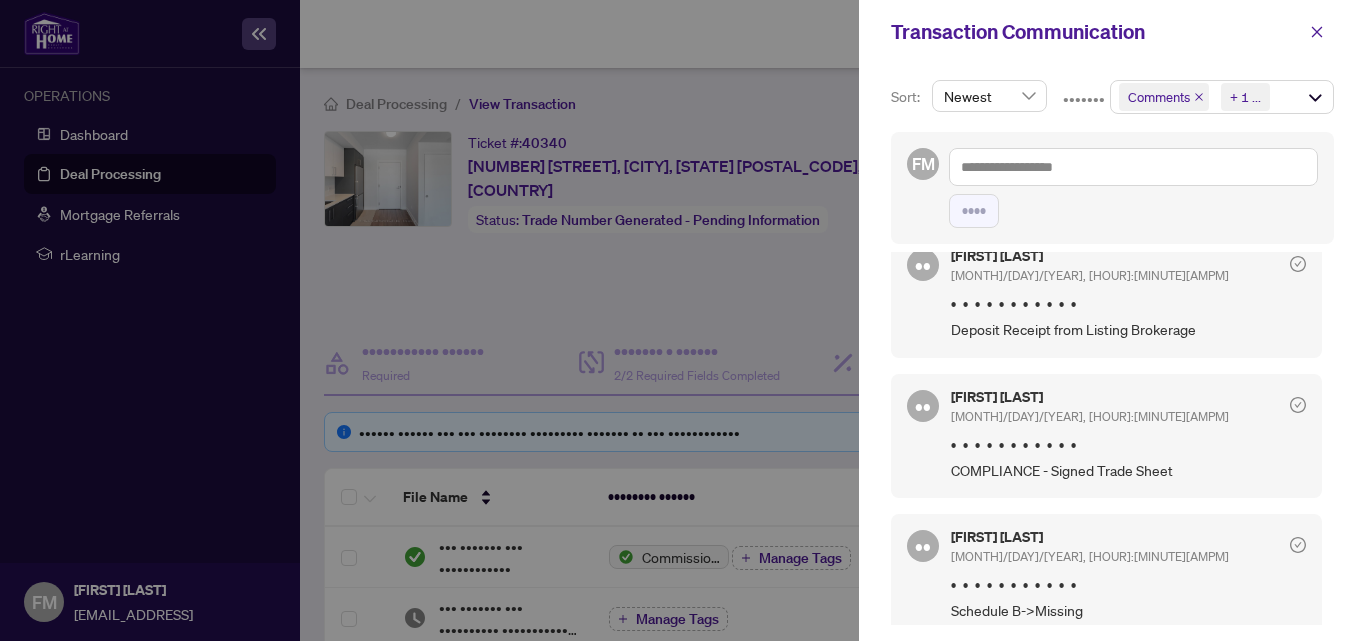 click at bounding box center (683, 320) 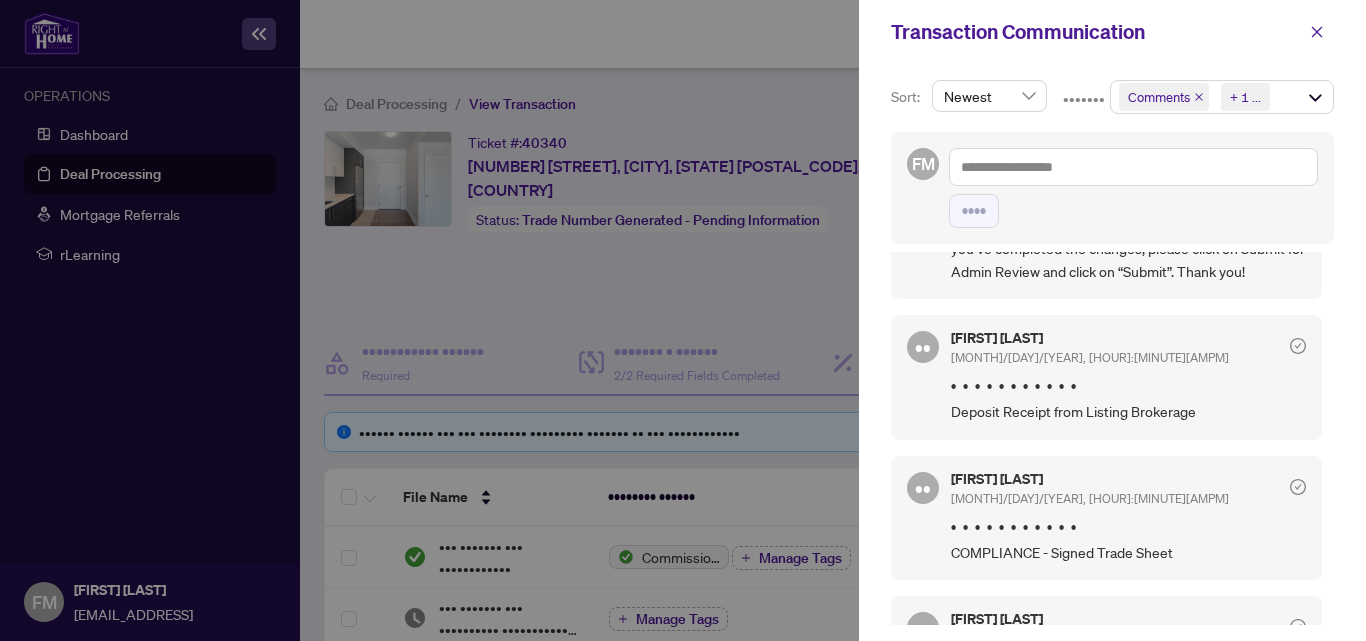 scroll, scrollTop: 348, scrollLeft: 0, axis: vertical 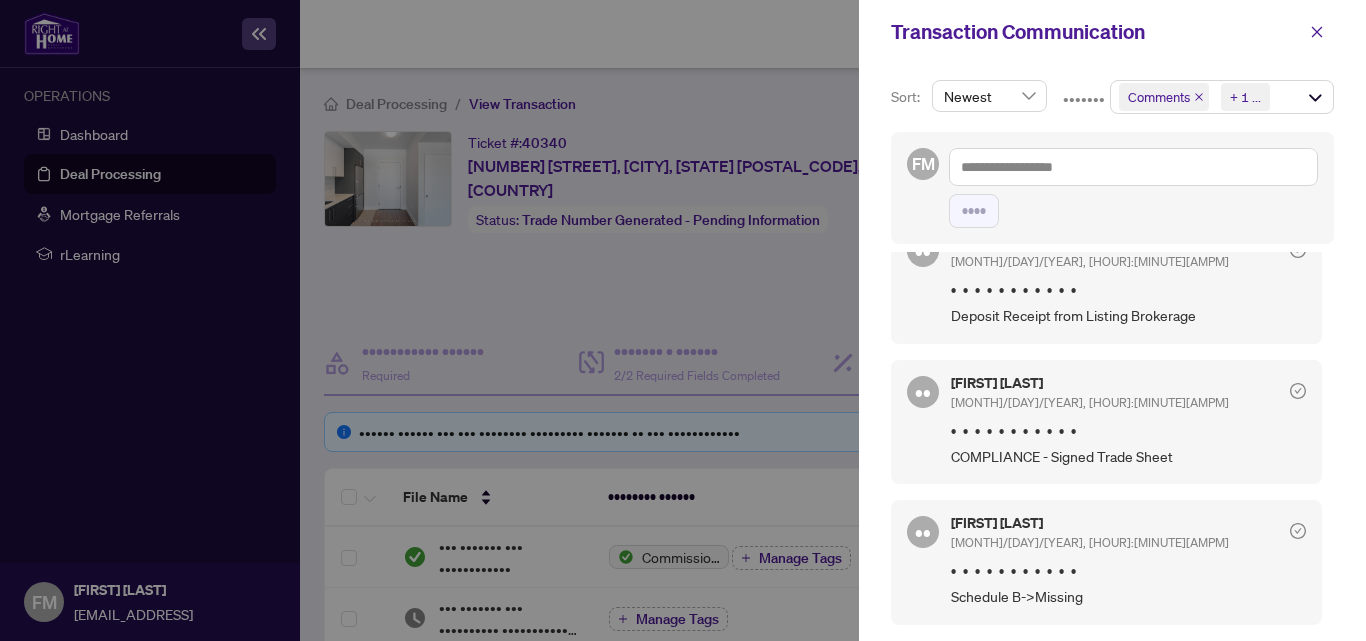 click at bounding box center [683, 320] 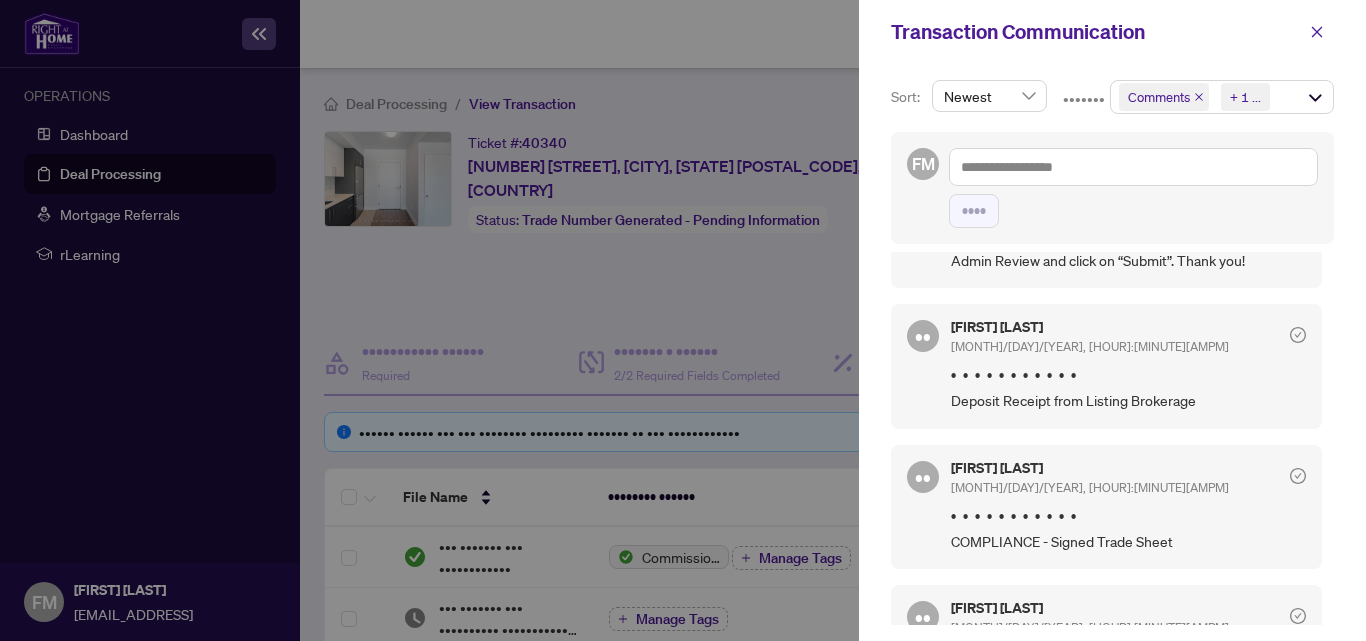 scroll, scrollTop: 0, scrollLeft: 0, axis: both 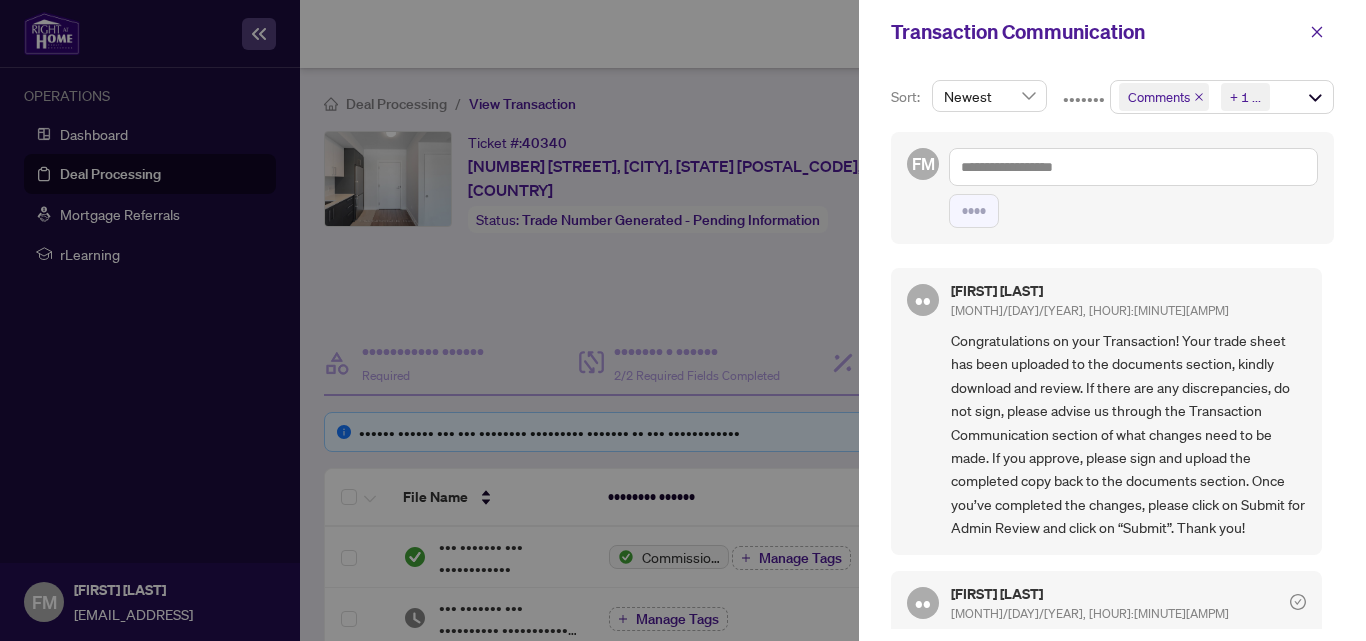 click at bounding box center (683, 320) 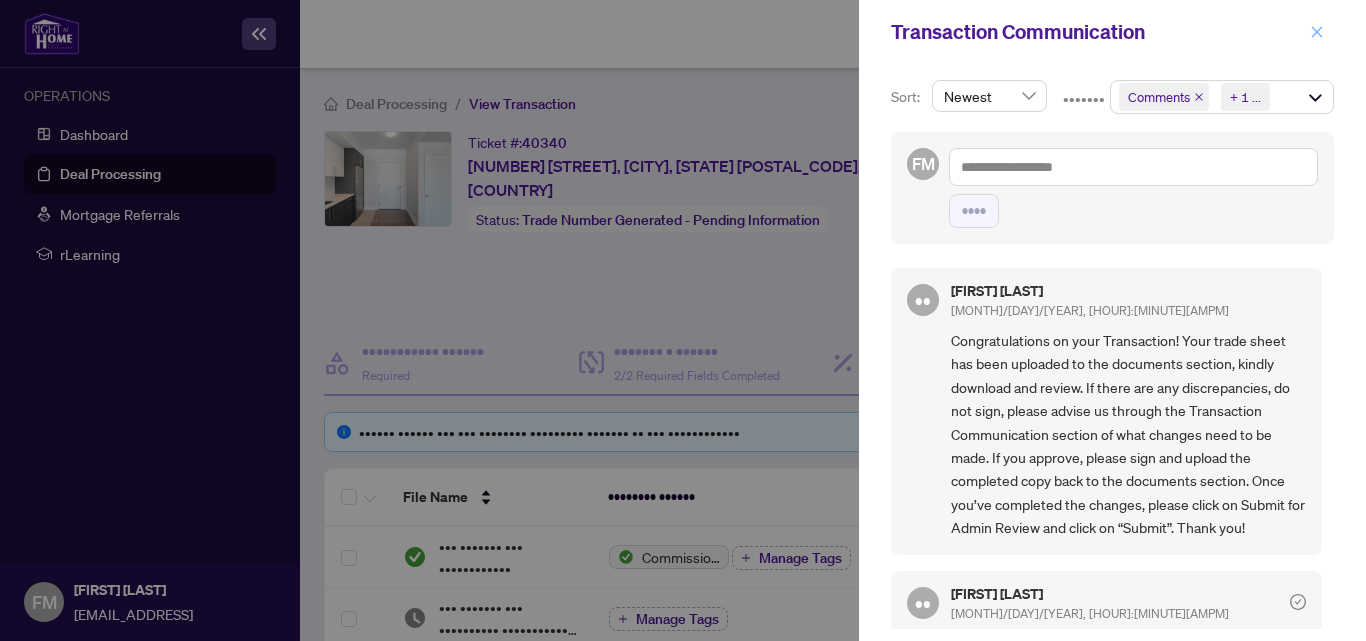click at bounding box center (1317, 32) 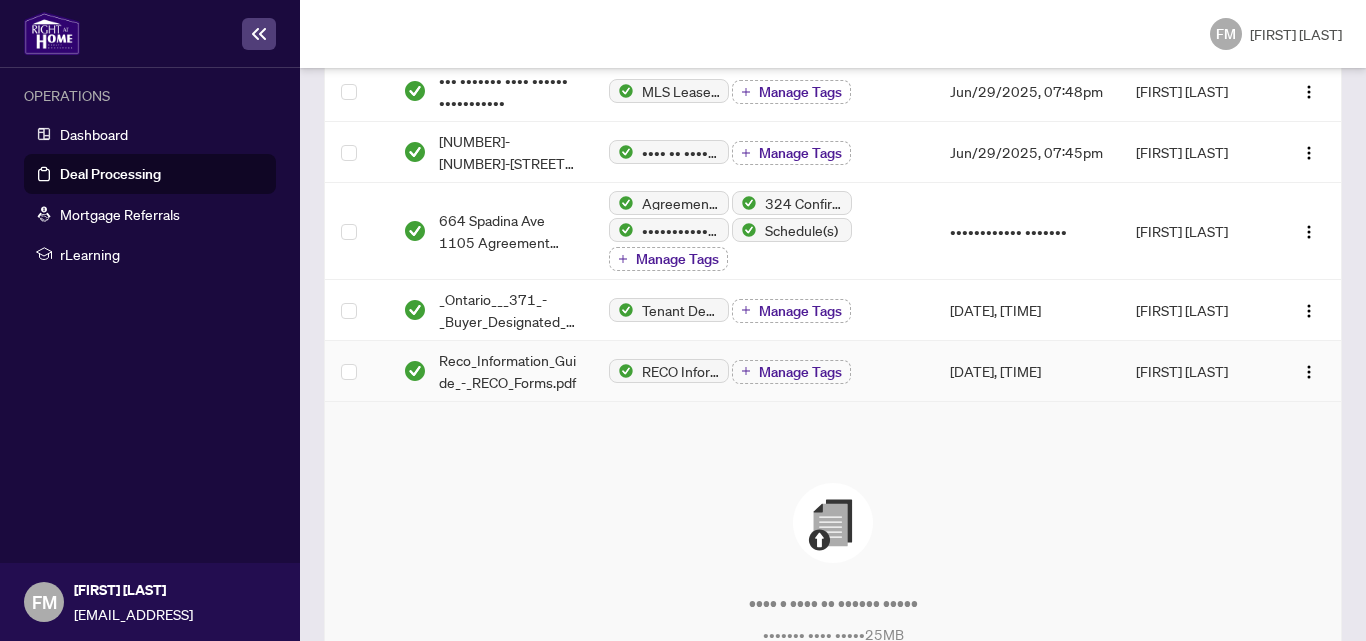 scroll, scrollTop: 592, scrollLeft: 0, axis: vertical 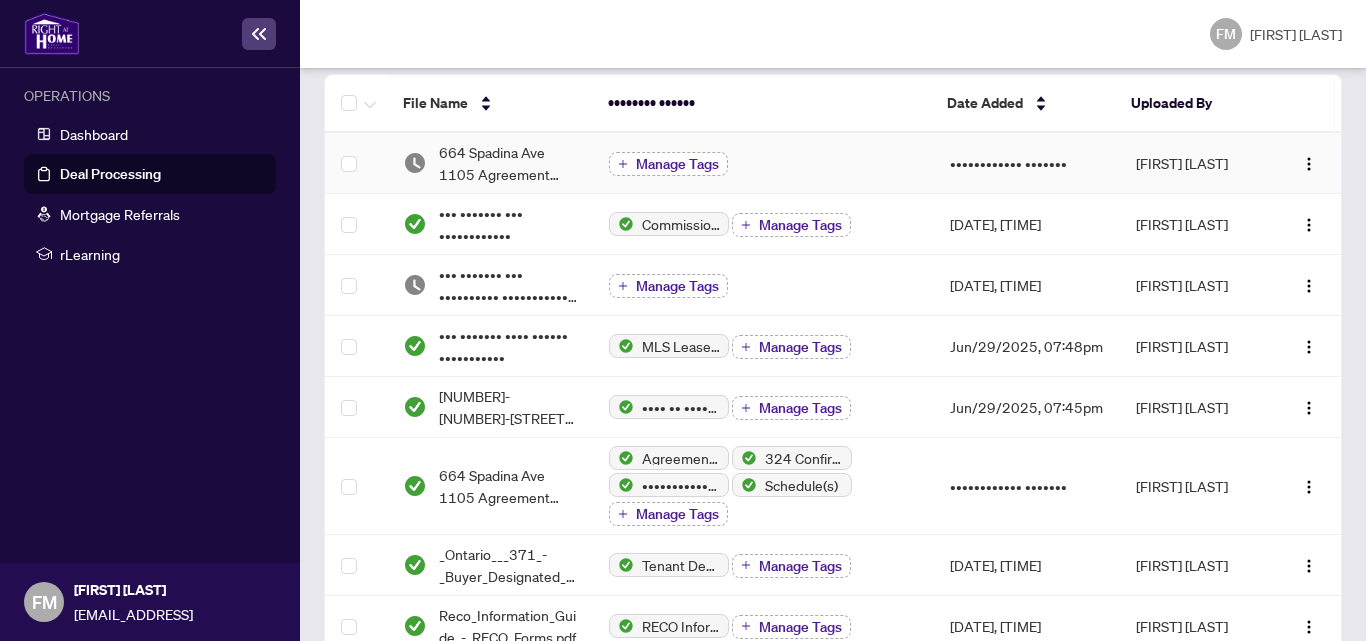 click on "Manage Tags" at bounding box center [668, 164] 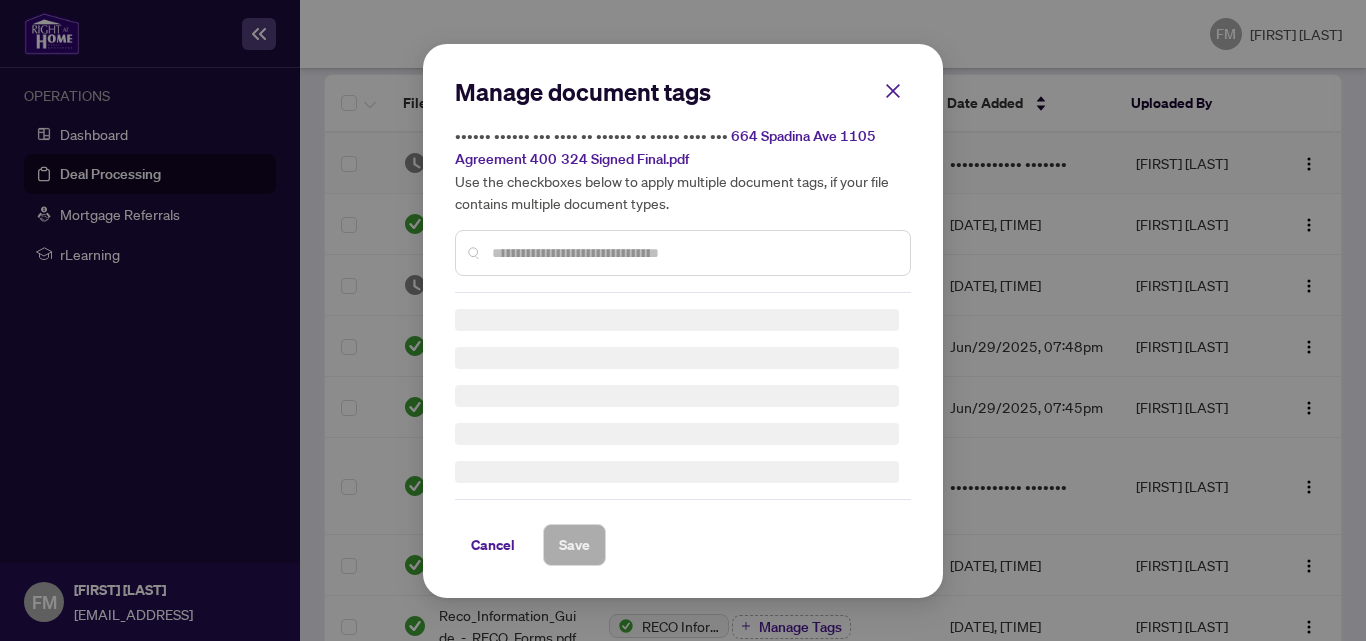 click on "Manage document tags Please browse the list or search to apply tags to: [NUMBER] [STREET] [UNIT_NUMBER] Agreement [NUMBER] Signed Final.pdf Use the checkboxes below to apply multiple document tags, if your file contains multiple document types. Cancel Save" at bounding box center (683, 321) 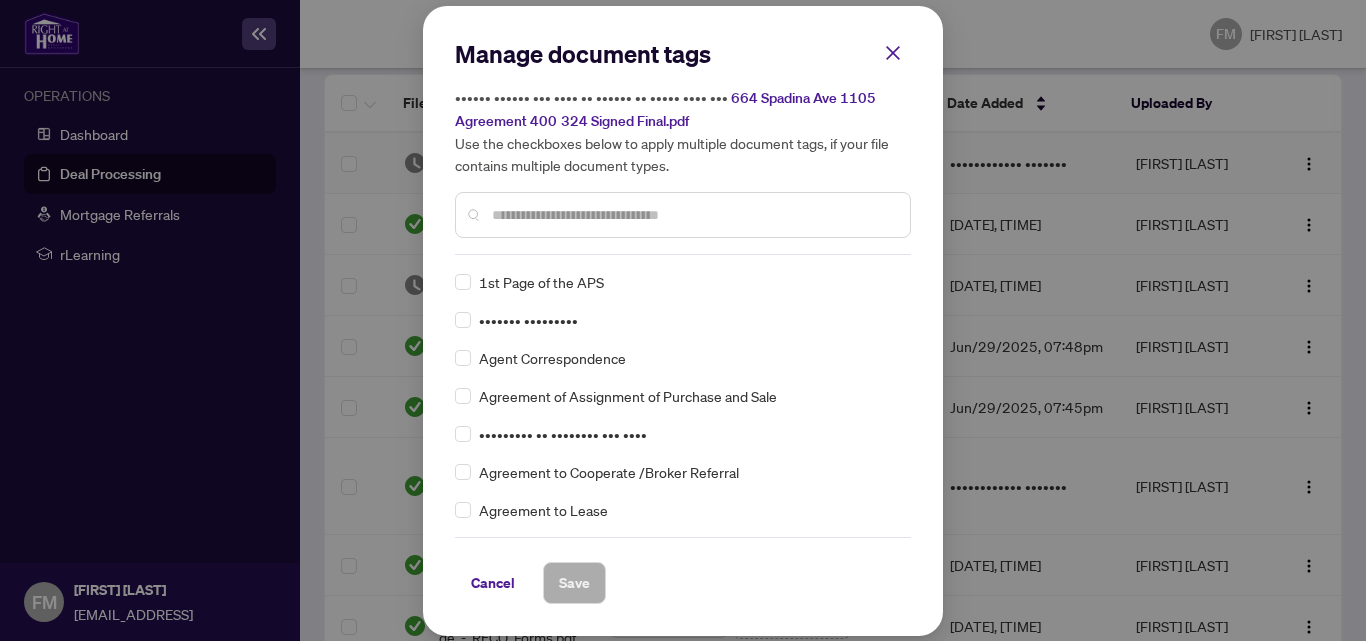 click at bounding box center (693, 215) 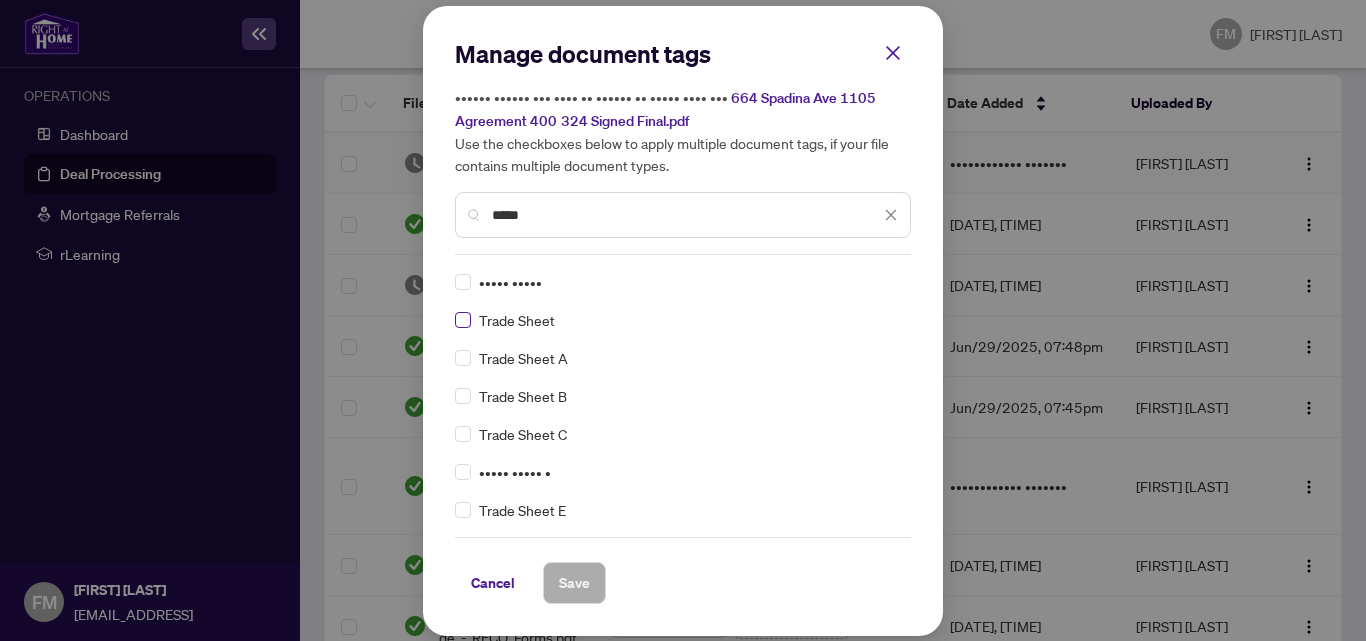 type on "•••••" 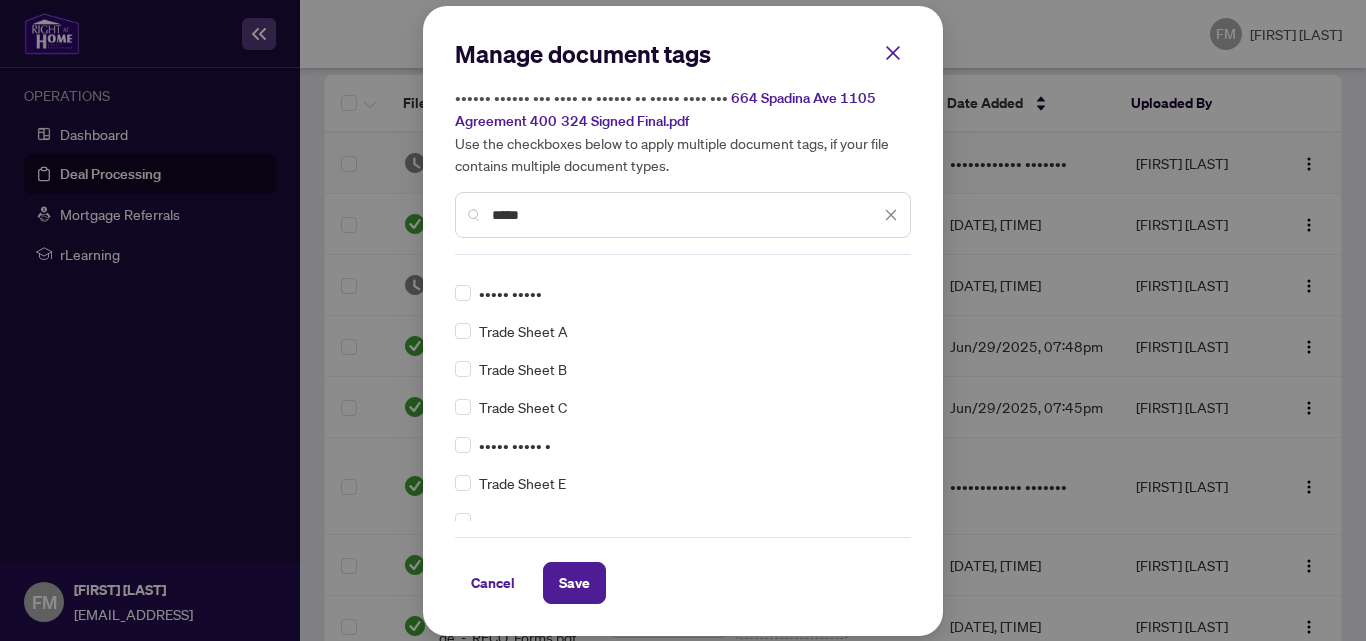 scroll, scrollTop: 0, scrollLeft: 0, axis: both 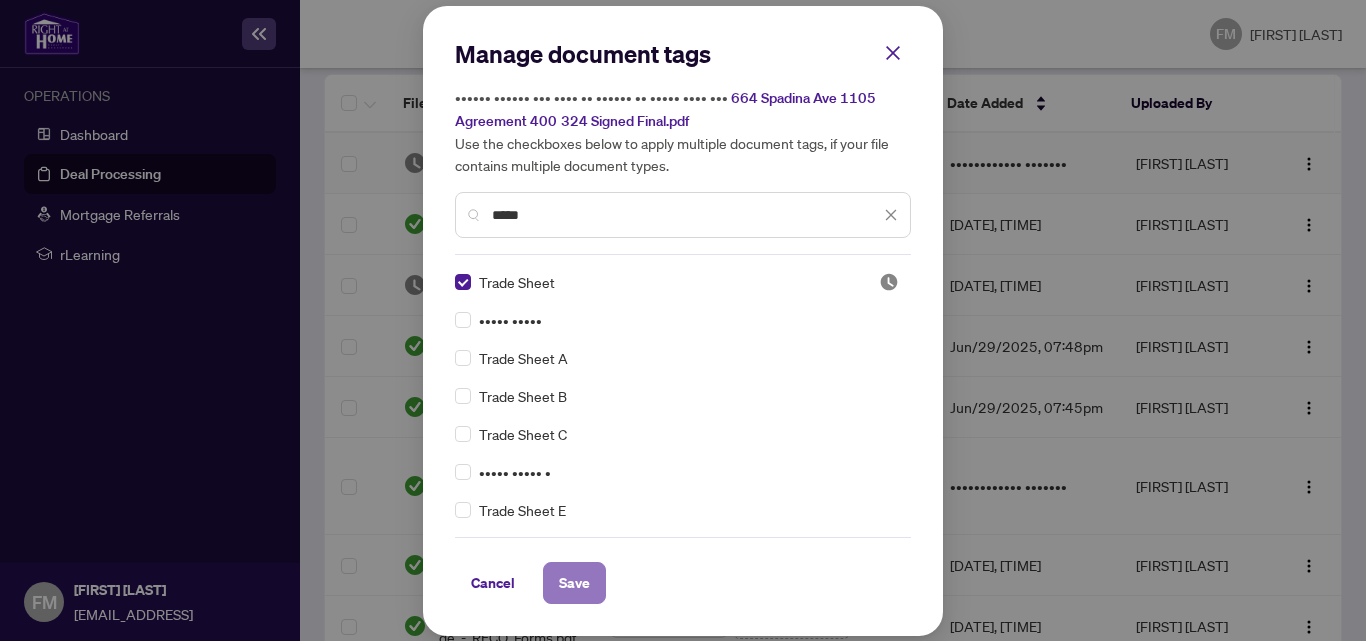 click on "Save" at bounding box center (574, 583) 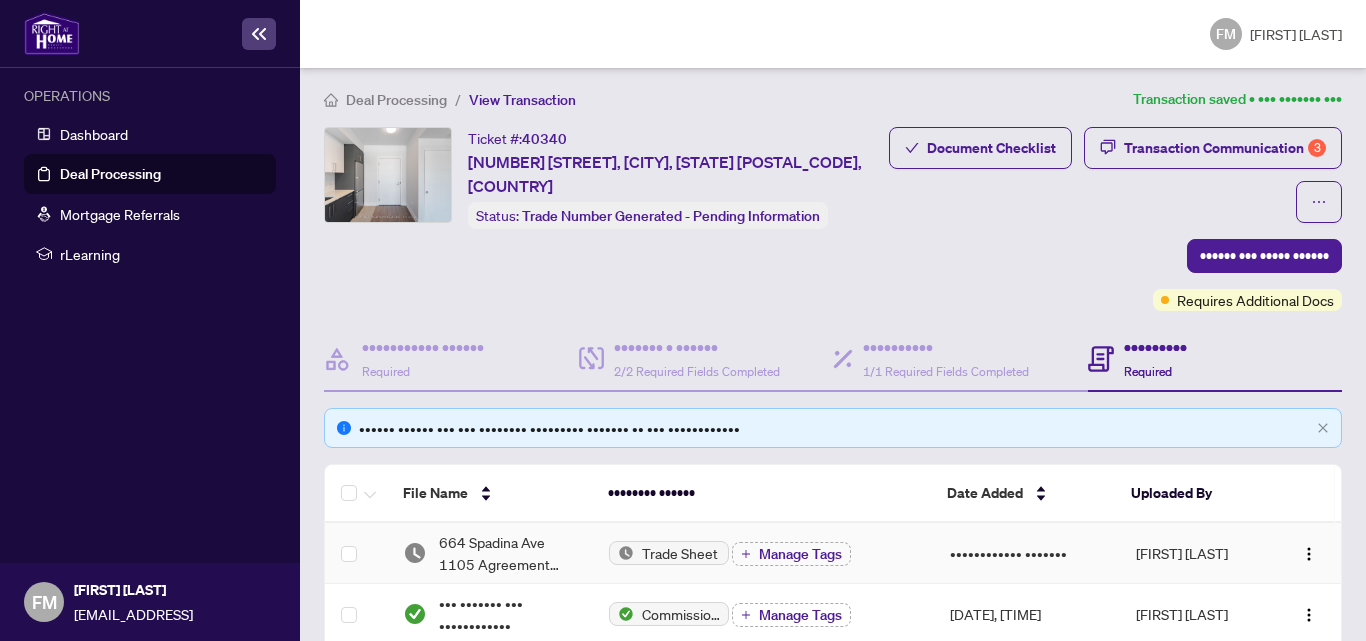 scroll, scrollTop: 3, scrollLeft: 0, axis: vertical 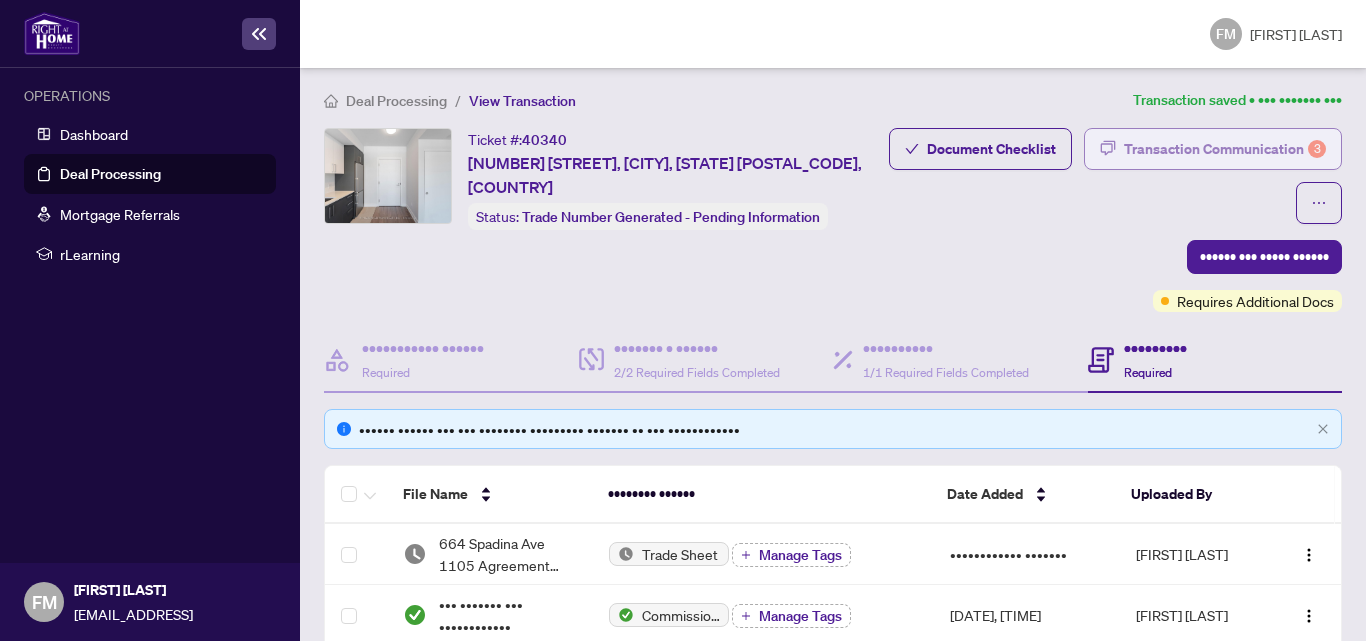 click on "Transaction Communication 3" at bounding box center [1225, 149] 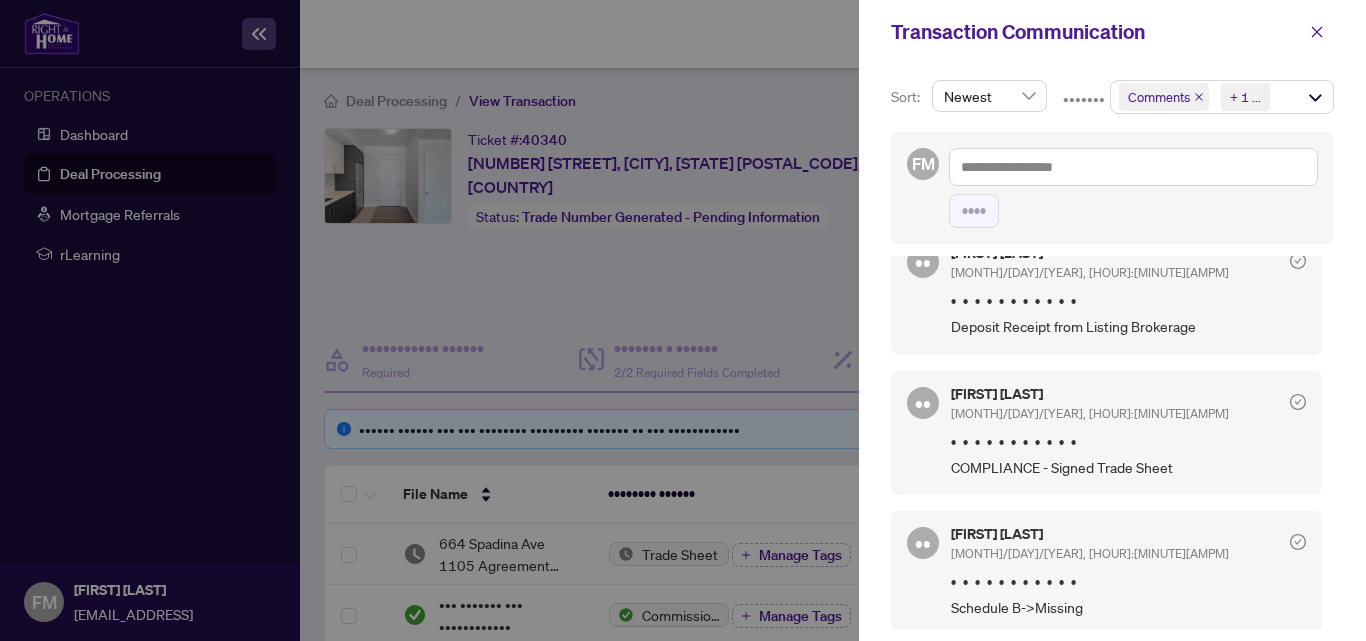 scroll, scrollTop: 348, scrollLeft: 0, axis: vertical 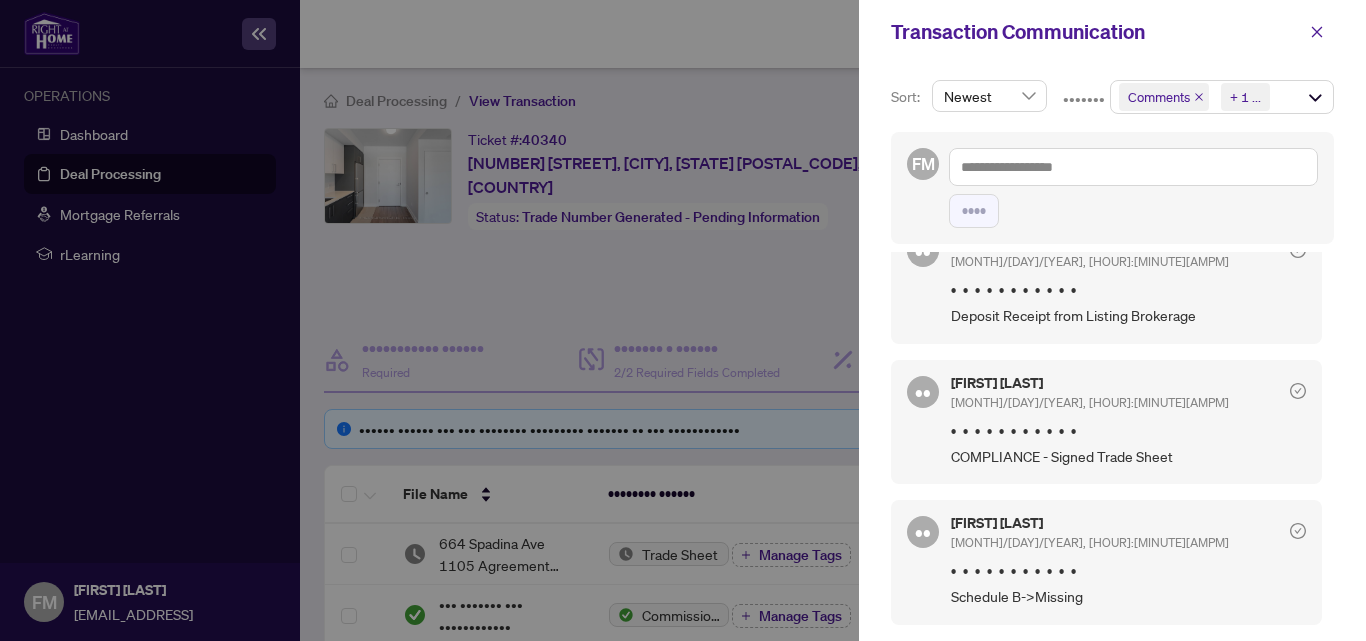 click at bounding box center [683, 320] 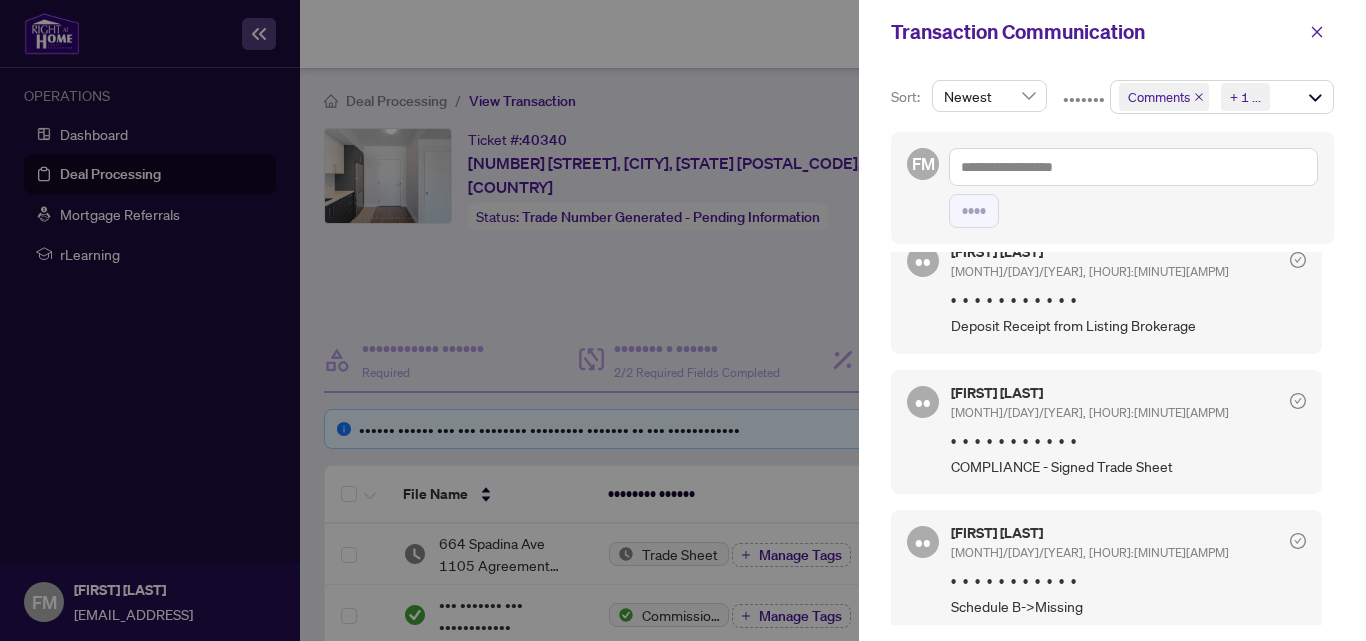 scroll, scrollTop: 0, scrollLeft: 0, axis: both 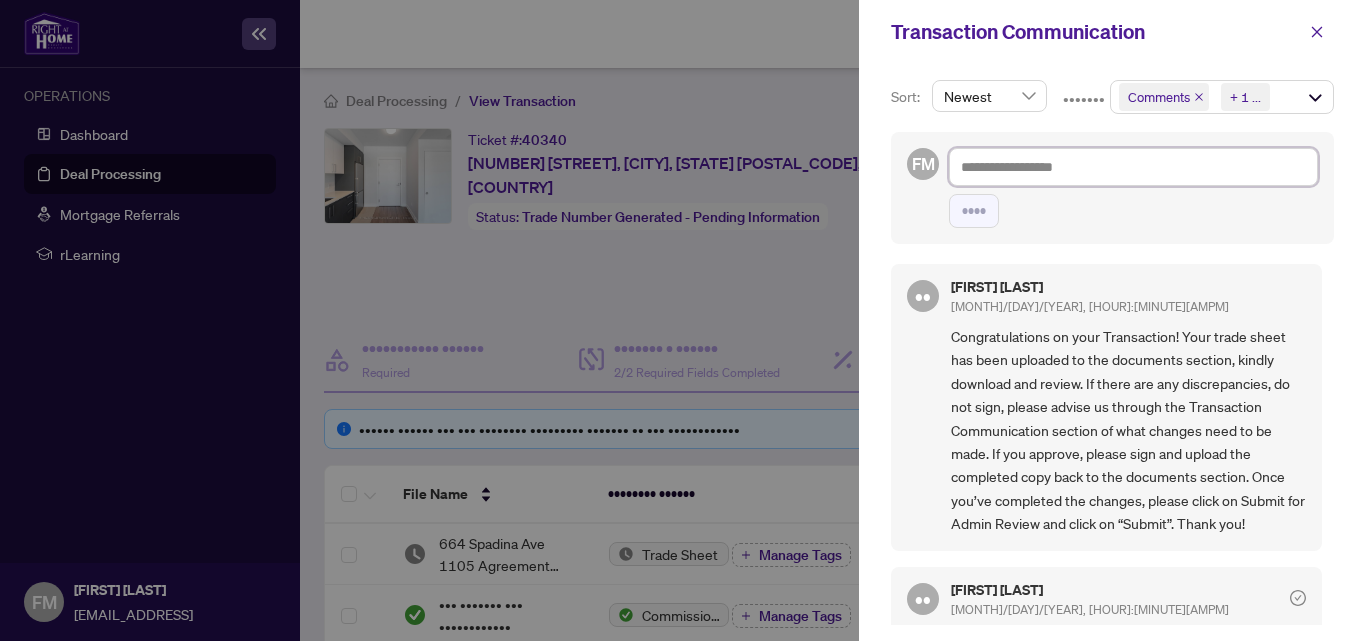 click at bounding box center (1133, 167) 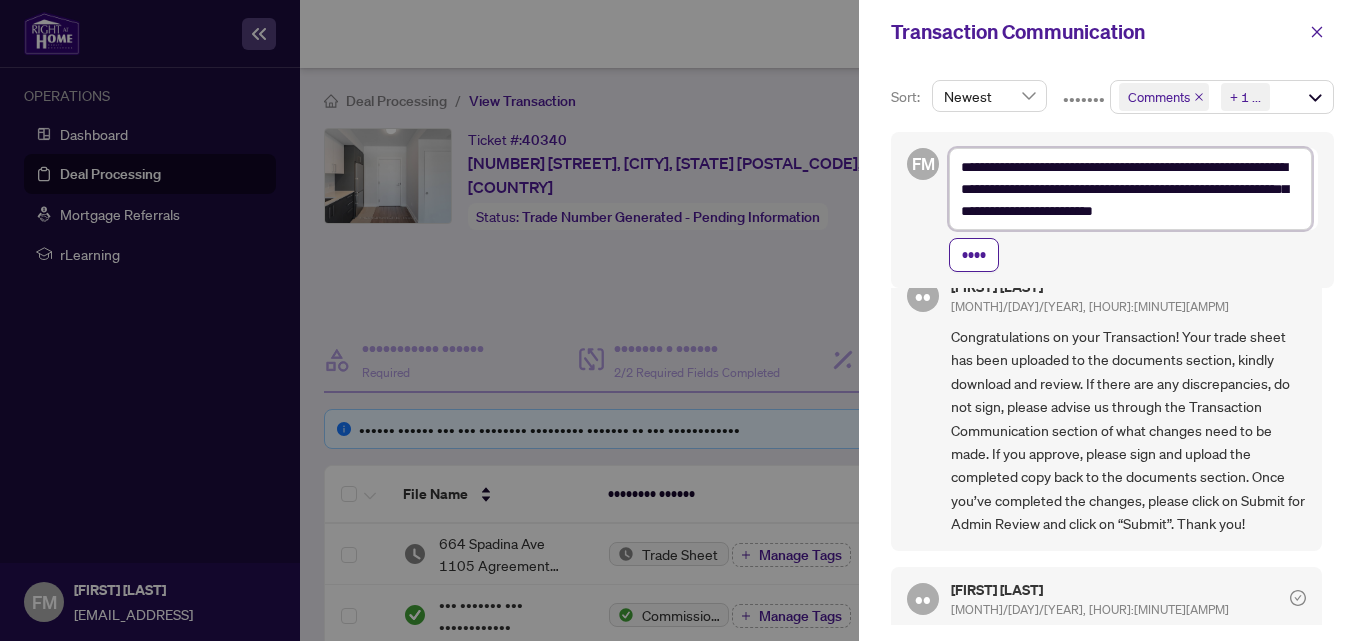 scroll, scrollTop: 70, scrollLeft: 0, axis: vertical 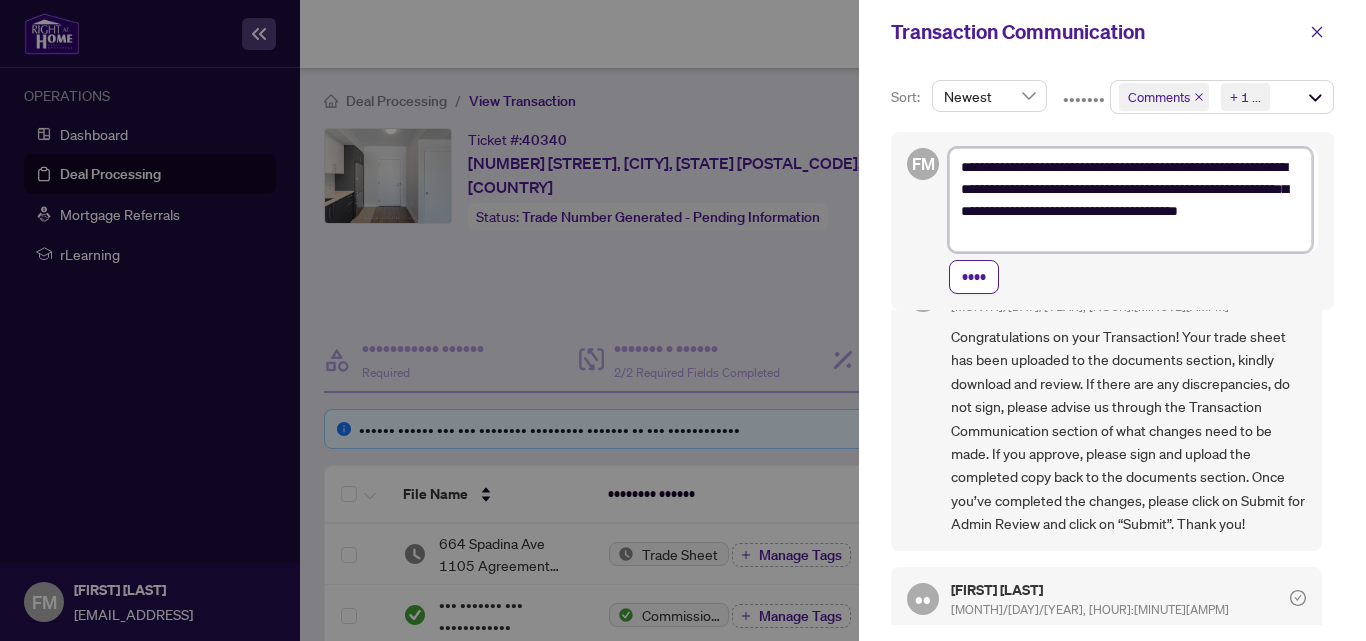drag, startPoint x: 963, startPoint y: 164, endPoint x: 1100, endPoint y: 239, distance: 156.18579 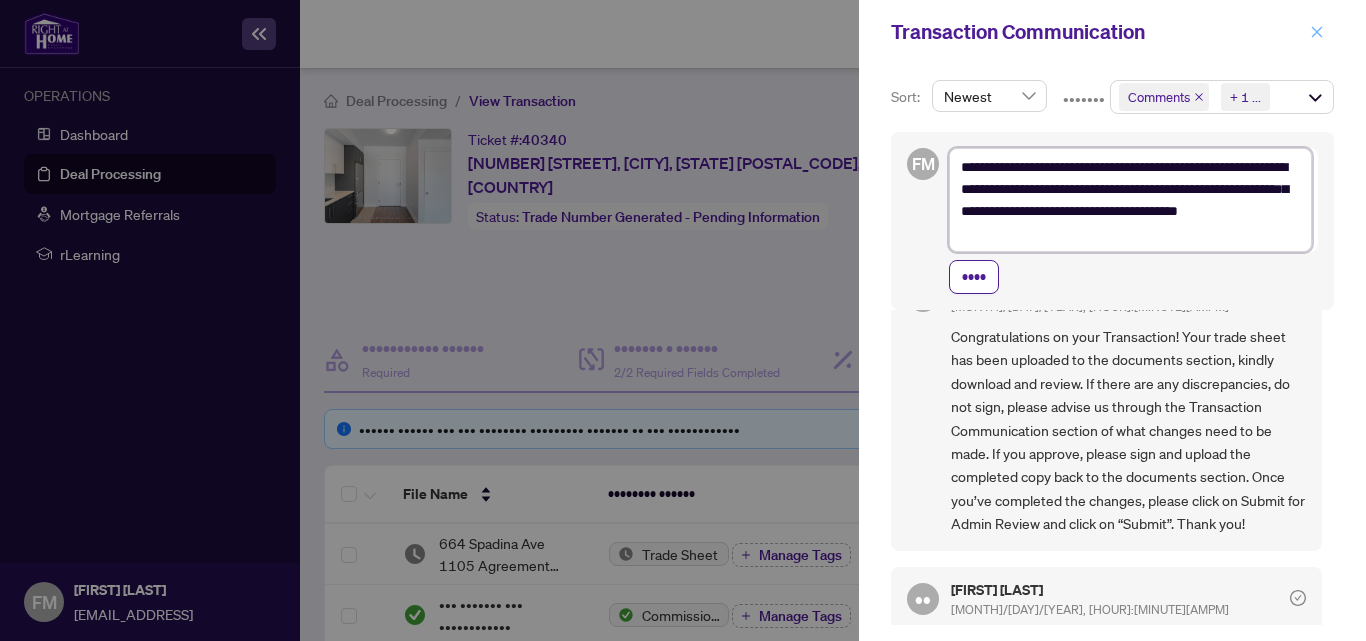 type on "**********" 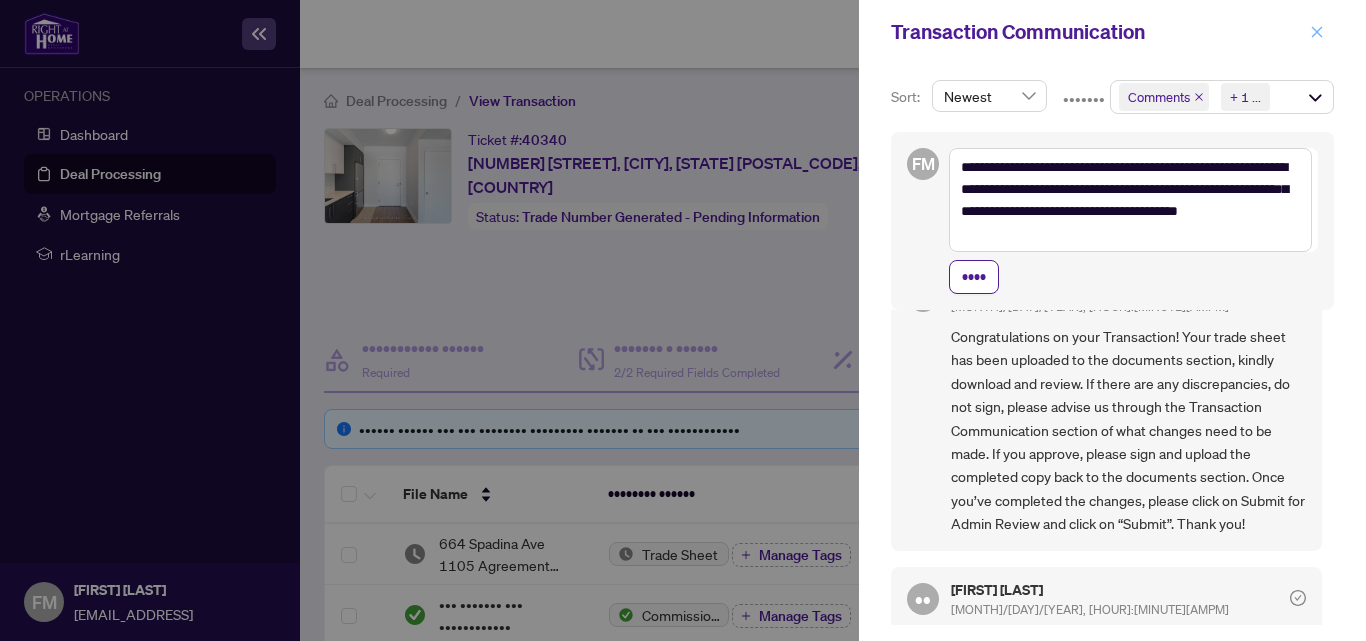 click at bounding box center (1317, 32) 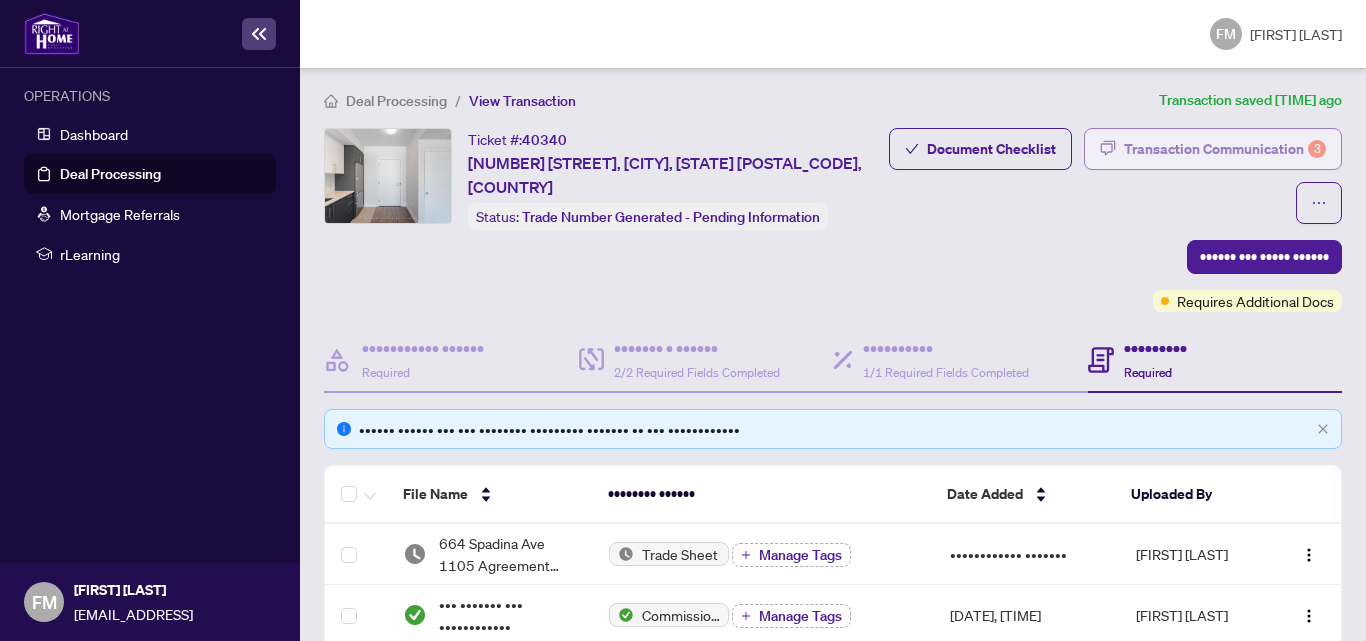 click on "Transaction Communication 3" at bounding box center [1225, 149] 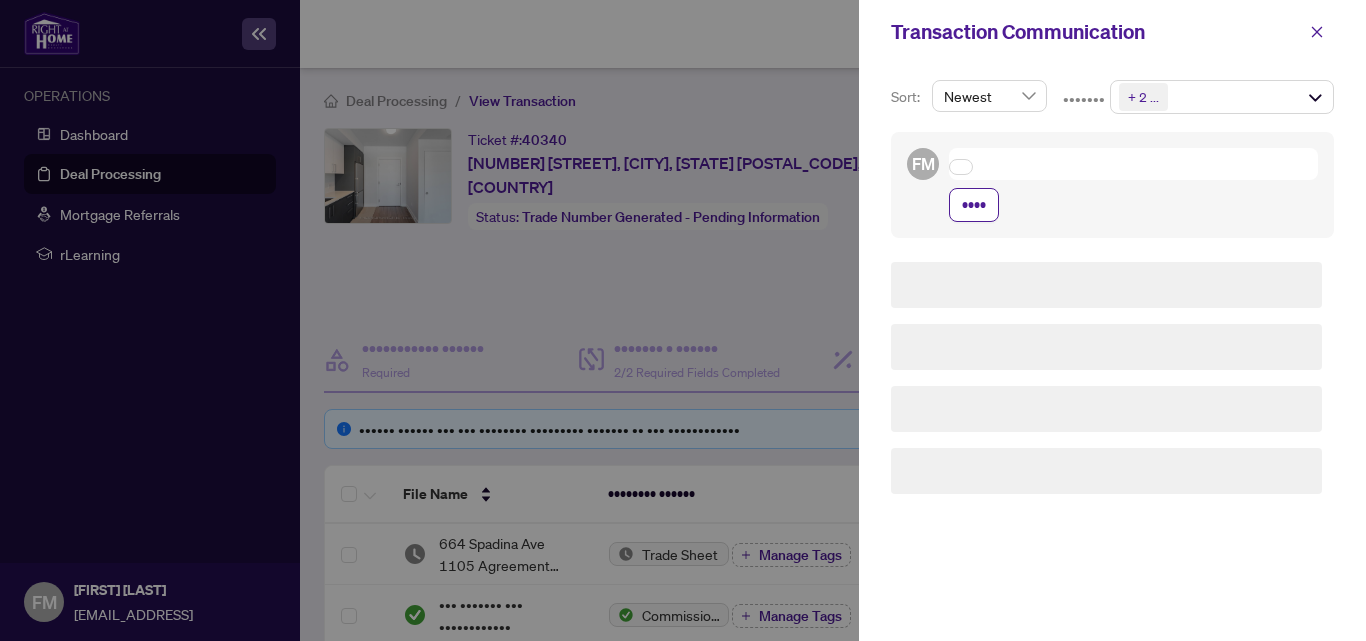 scroll, scrollTop: 70, scrollLeft: 0, axis: vertical 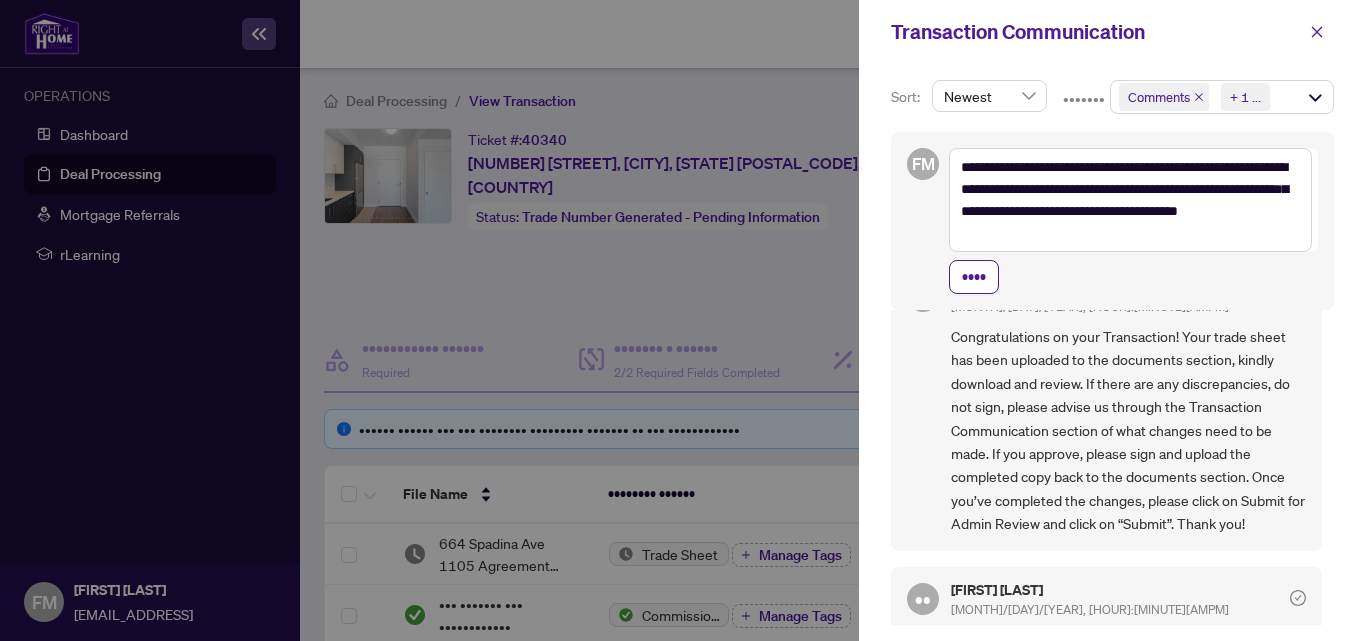 click at bounding box center (683, 320) 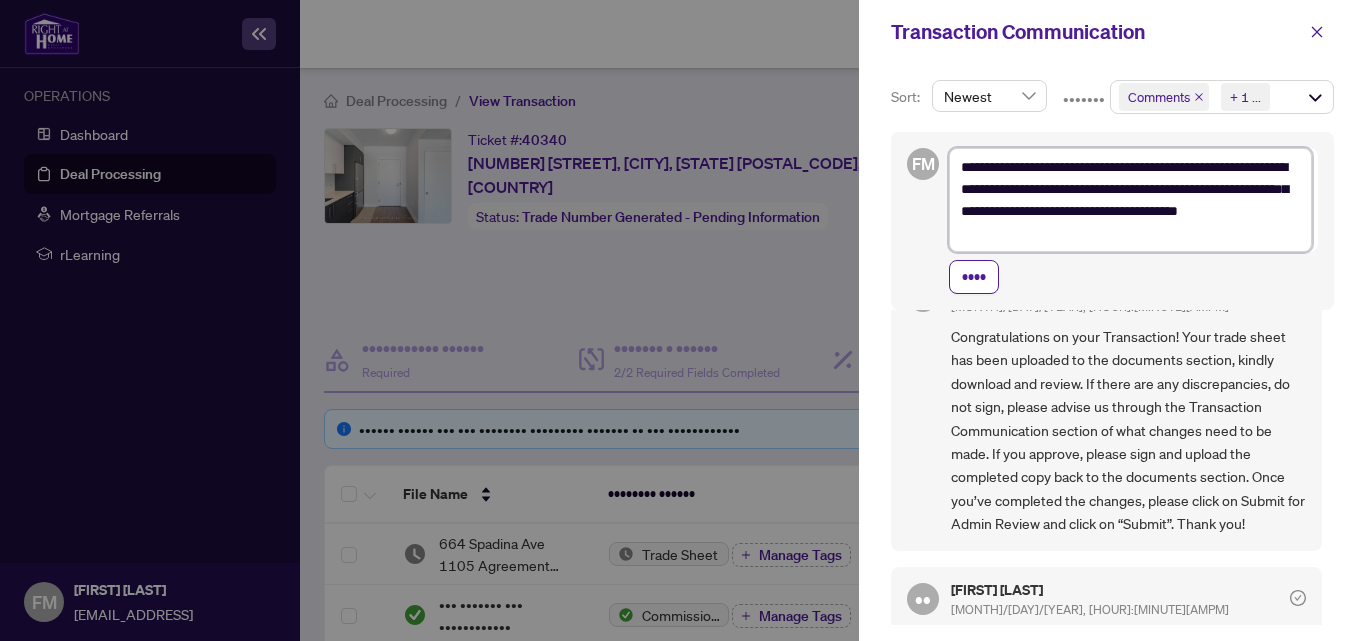 click on "**********" at bounding box center [1130, 200] 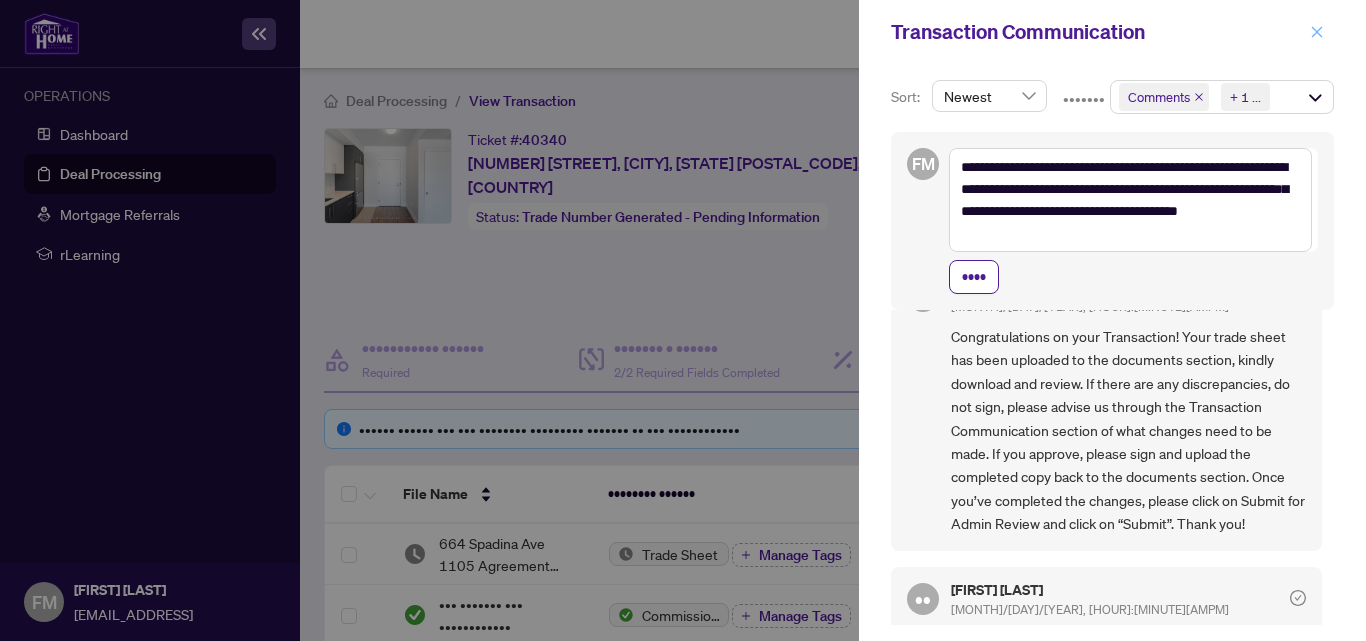 click at bounding box center [1317, 32] 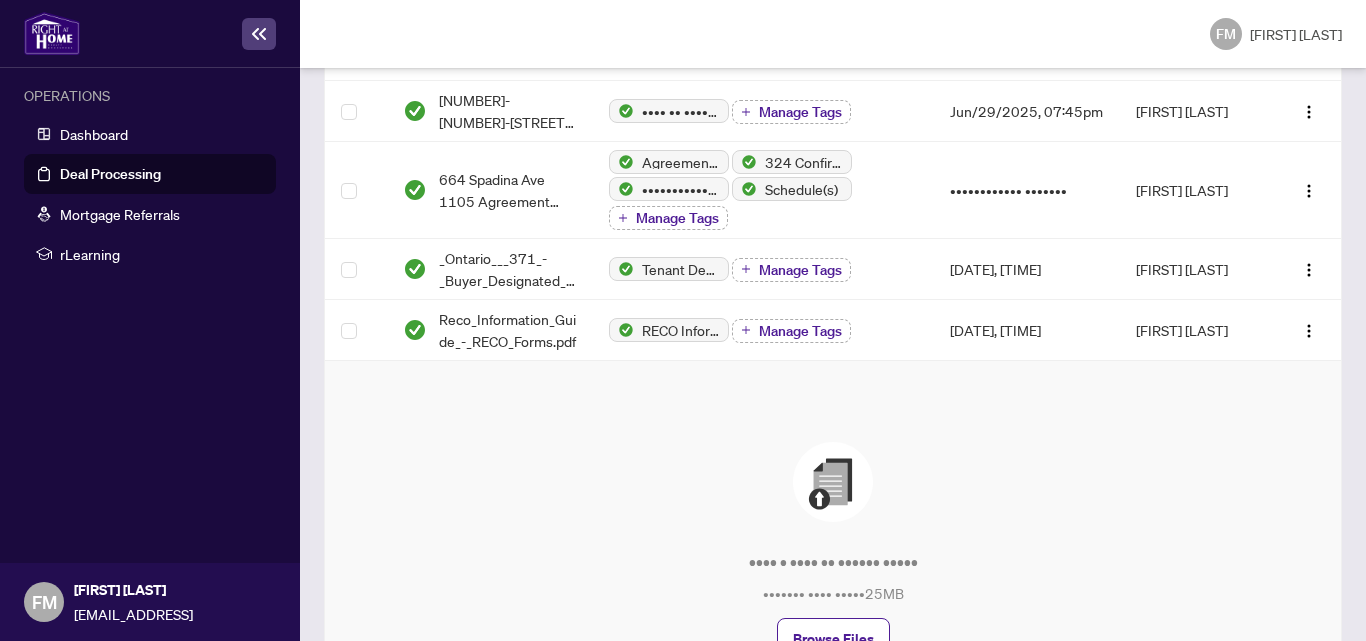 scroll, scrollTop: 691, scrollLeft: 0, axis: vertical 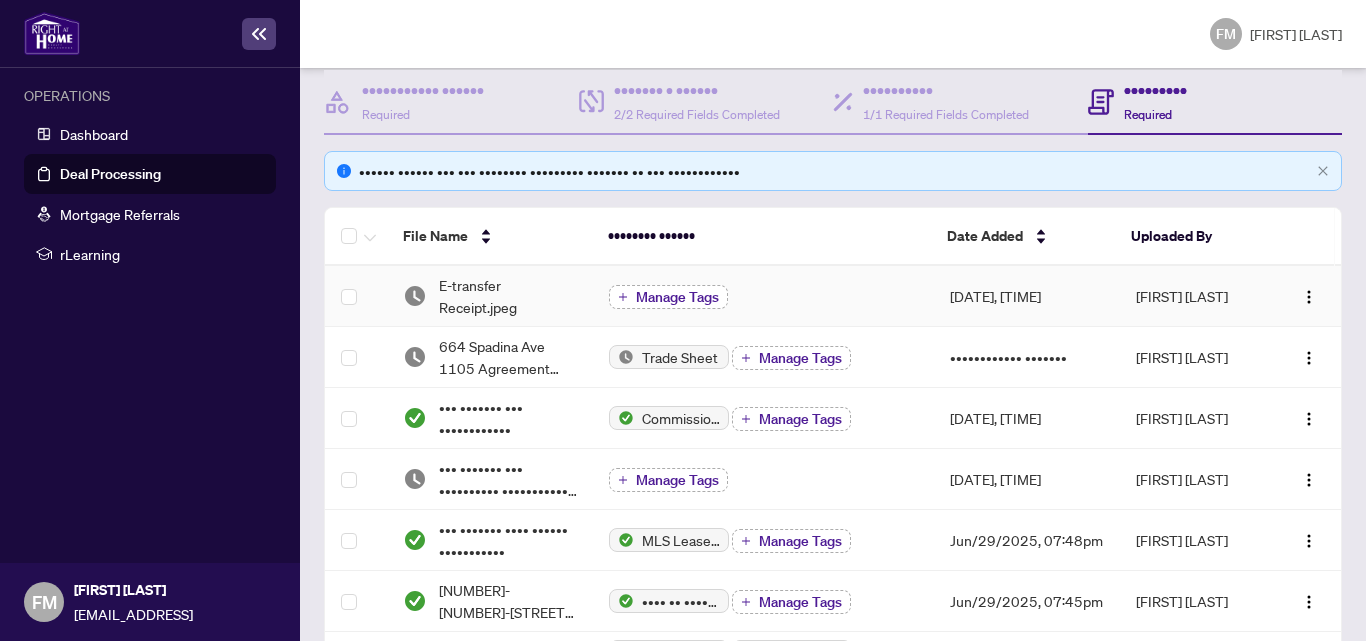 click on "Manage Tags" at bounding box center [677, 297] 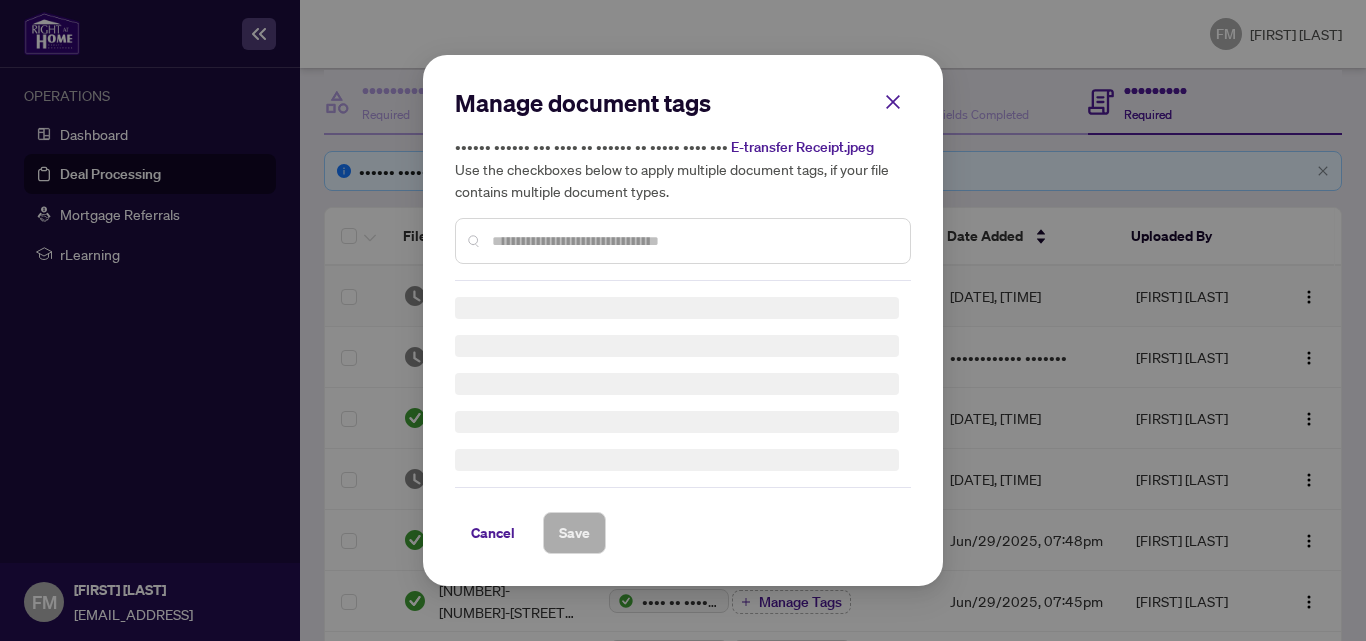 click on "Manage document tags Please browse the list or search to apply tags to: E-transfer Receipt.jpeg Use the checkboxes below to apply multiple document tags, if your file contains multiple document types." at bounding box center [0, 0] 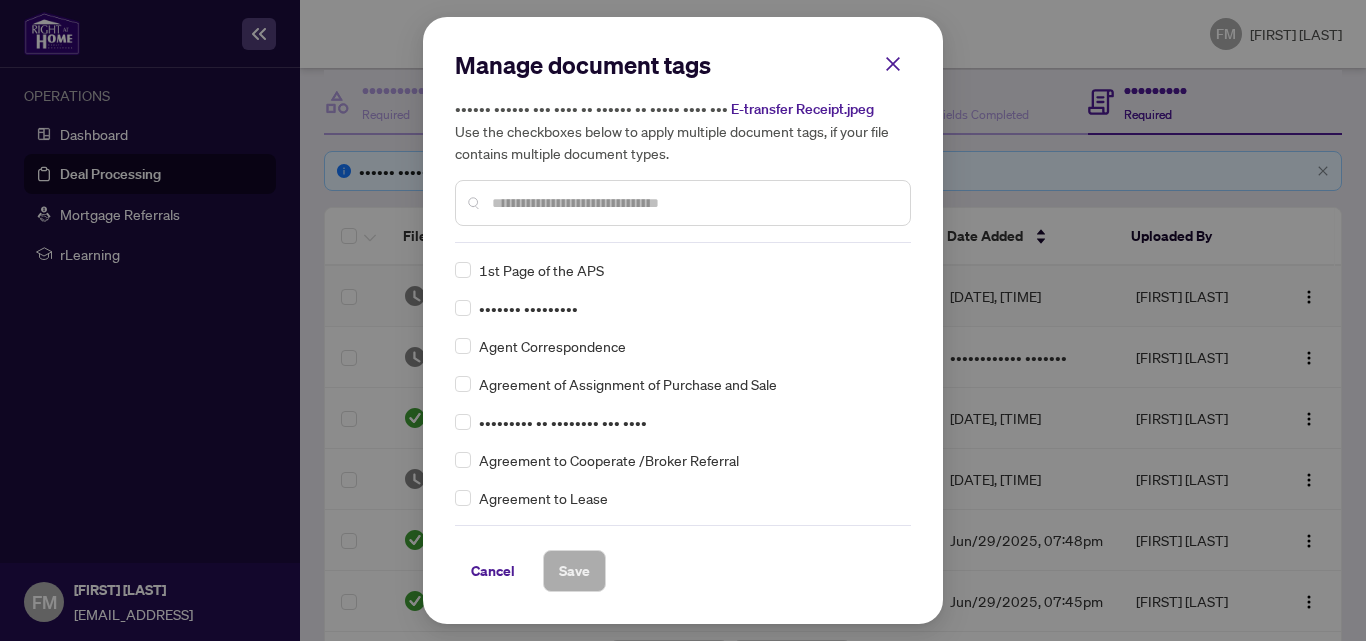 click at bounding box center [0, 0] 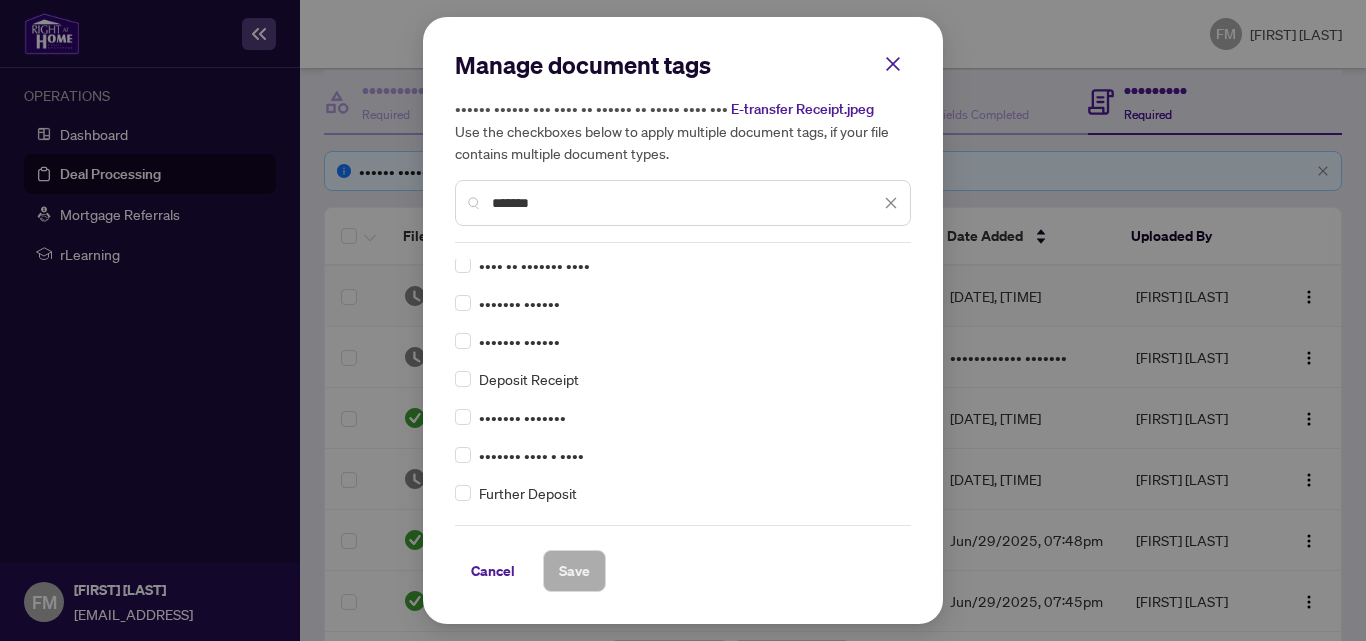 scroll, scrollTop: 0, scrollLeft: 0, axis: both 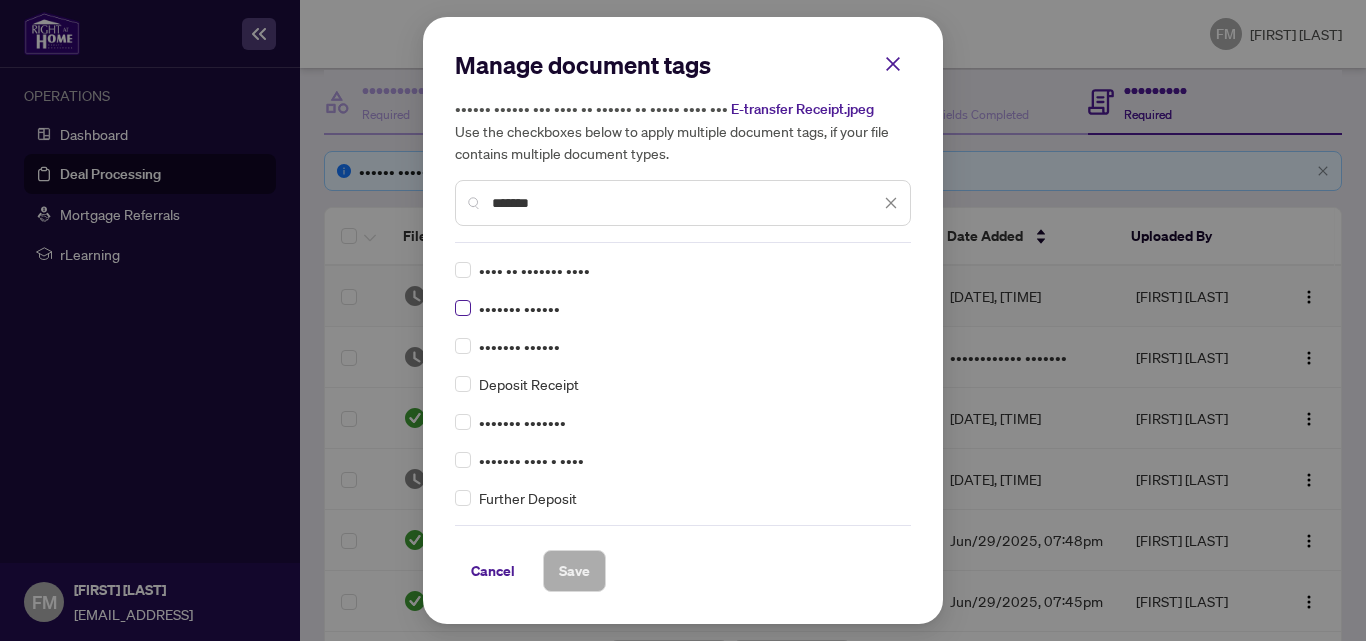 type on "*******" 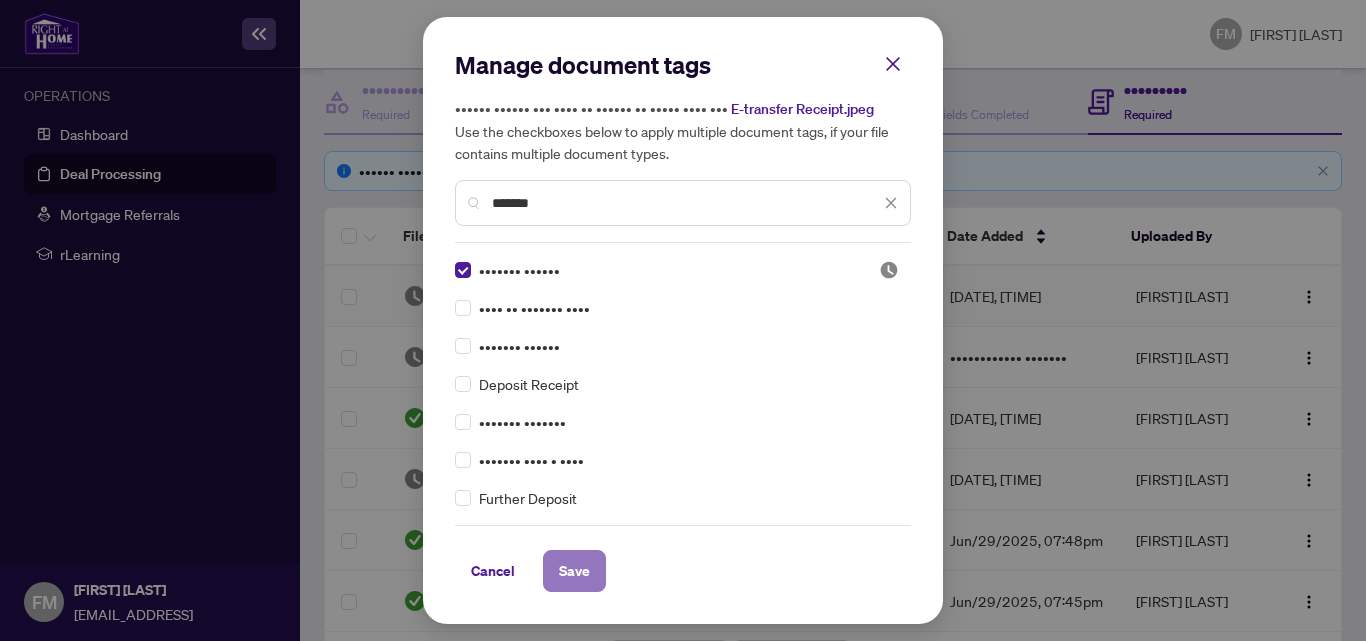 click on "Save" at bounding box center (0, 0) 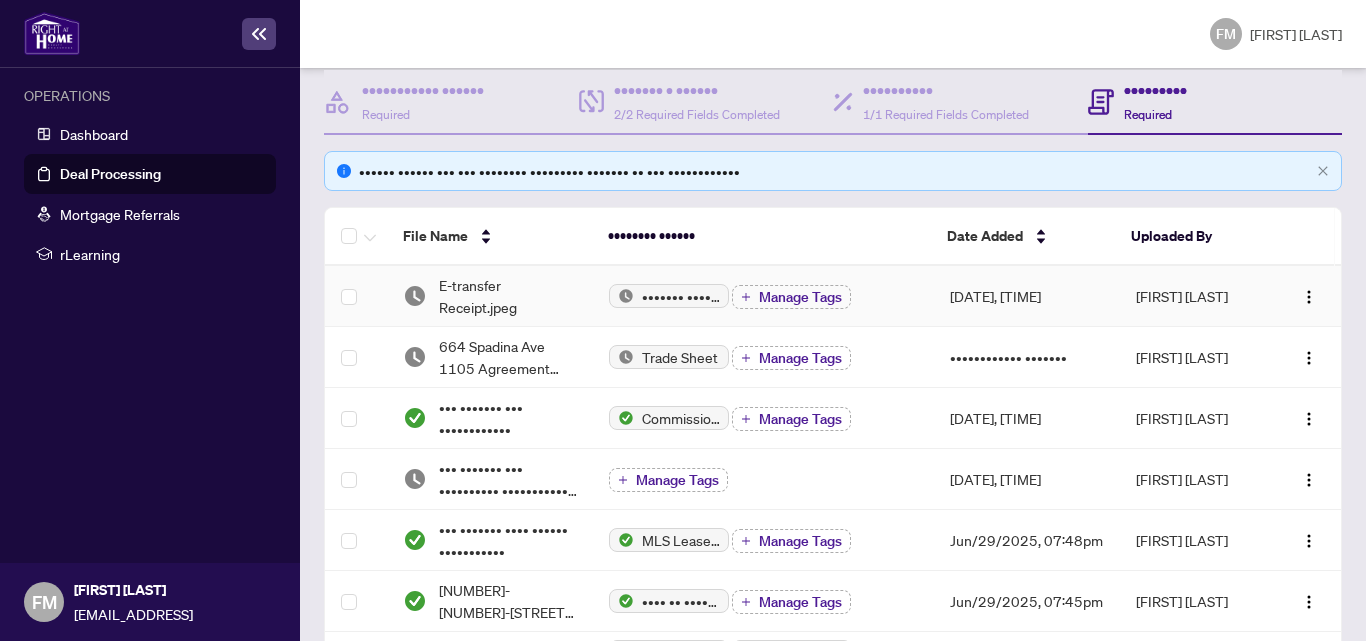 scroll, scrollTop: 0, scrollLeft: 0, axis: both 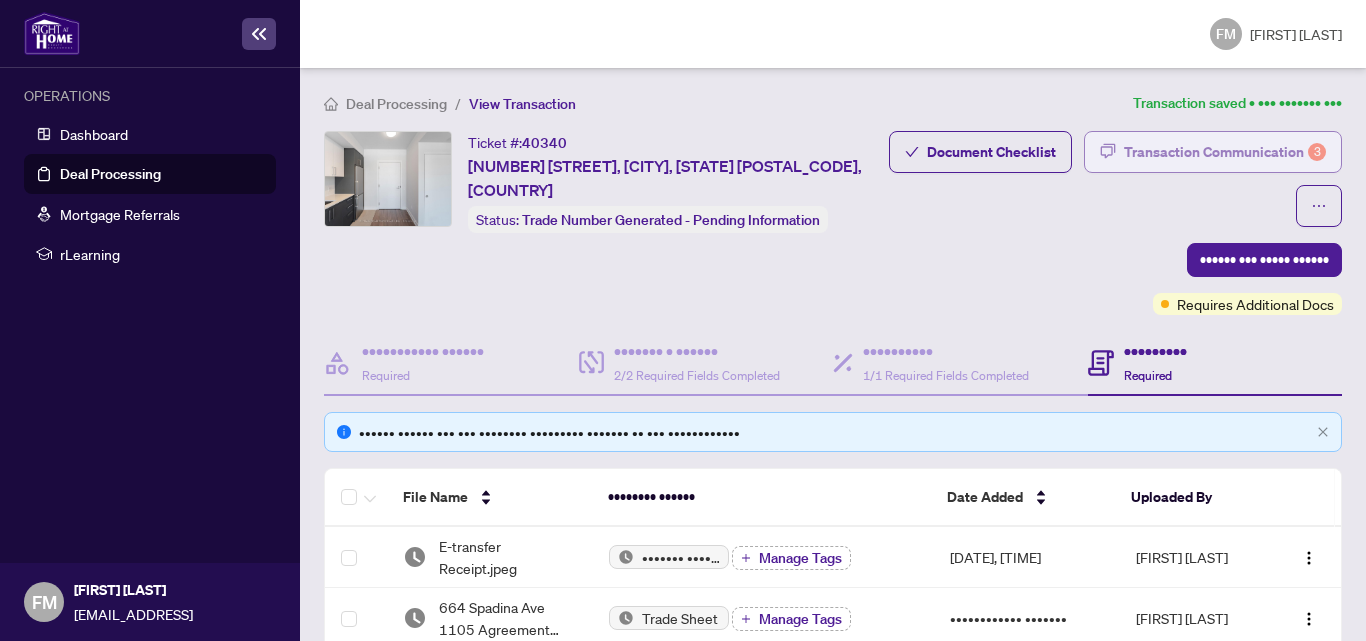 click on "Transaction Communication 3" at bounding box center (1225, 152) 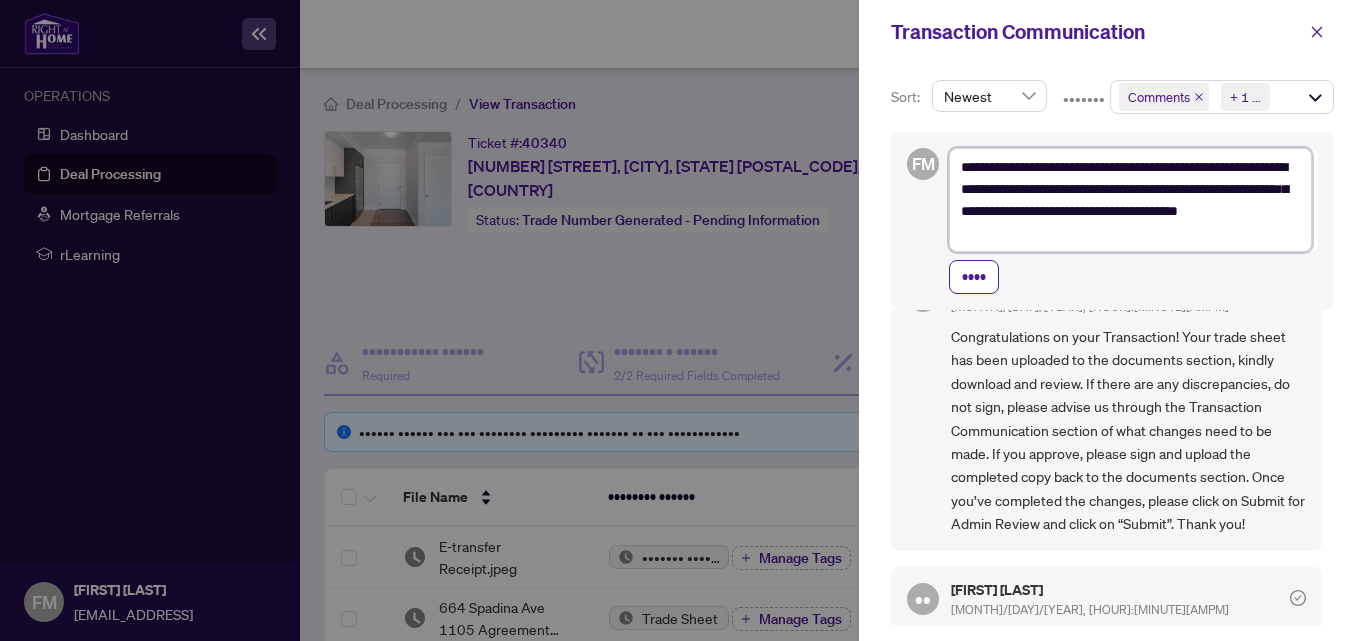 click on "**********" at bounding box center [1130, 200] 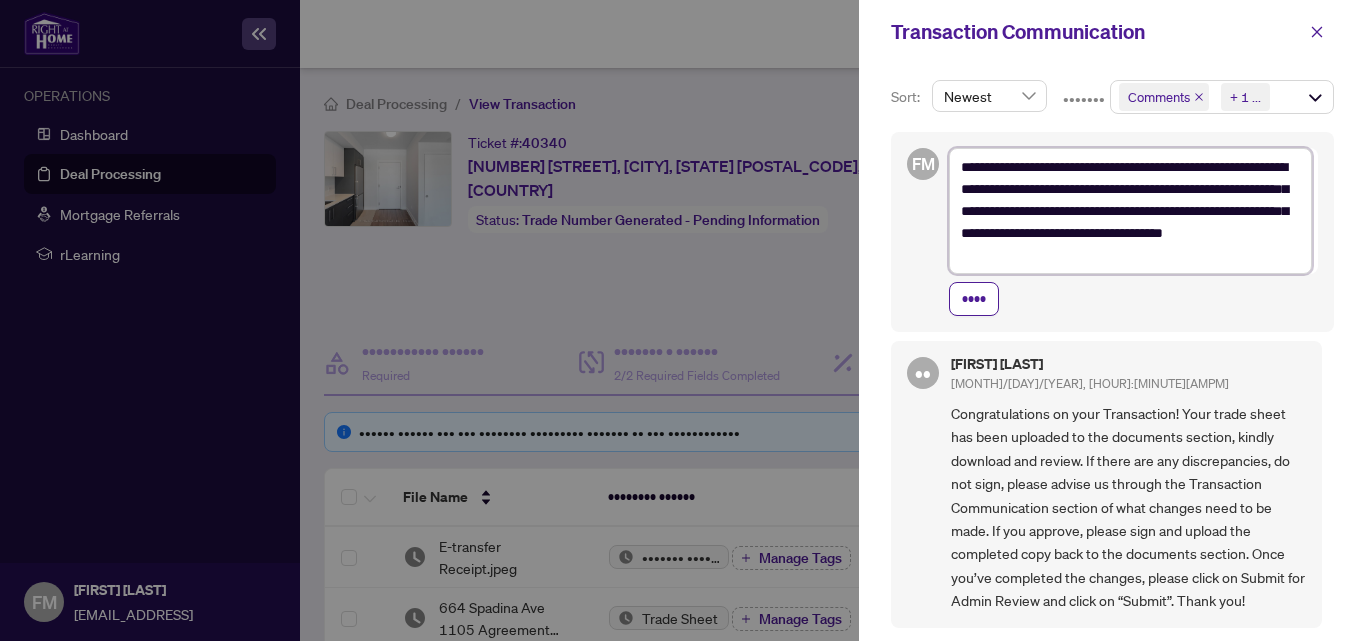 scroll, scrollTop: 92, scrollLeft: 0, axis: vertical 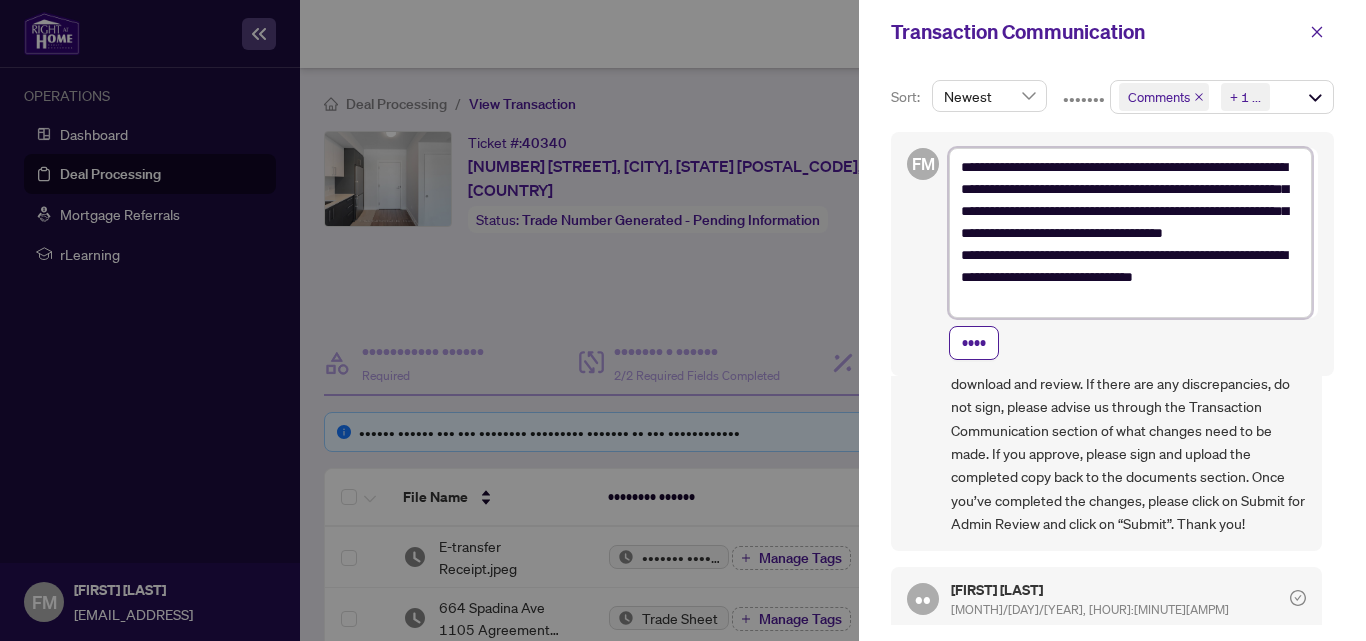 click on "**********" at bounding box center (1130, 233) 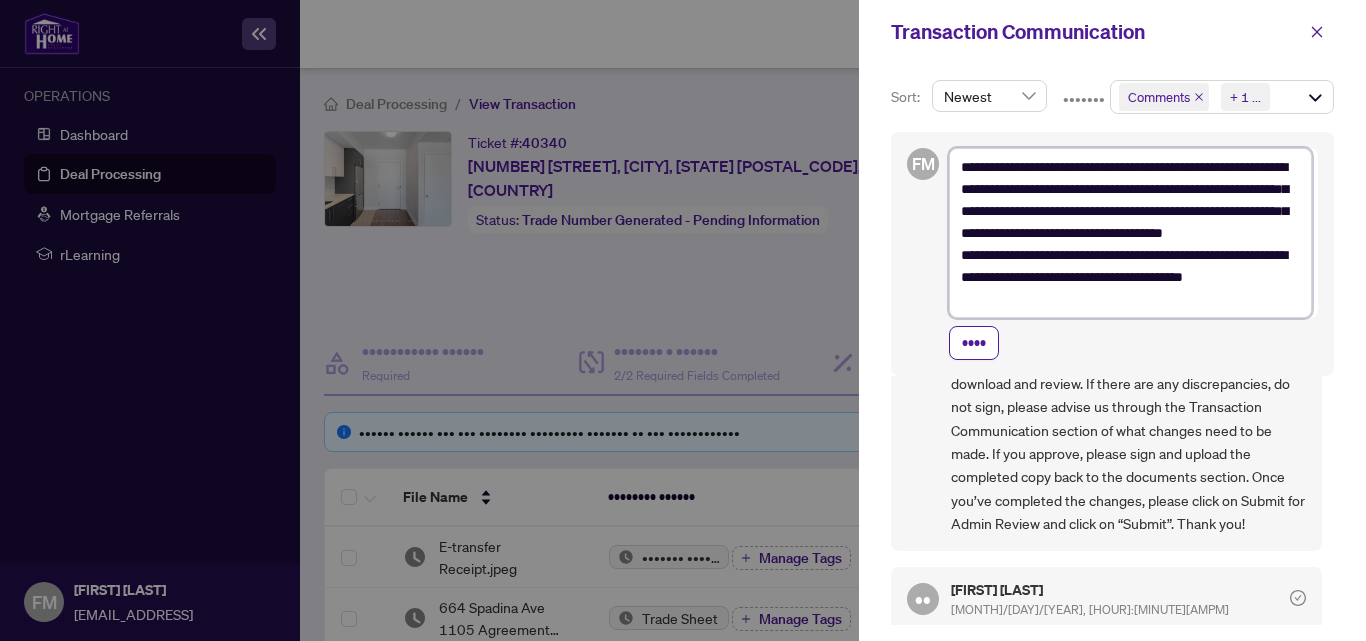 scroll, scrollTop: 158, scrollLeft: 0, axis: vertical 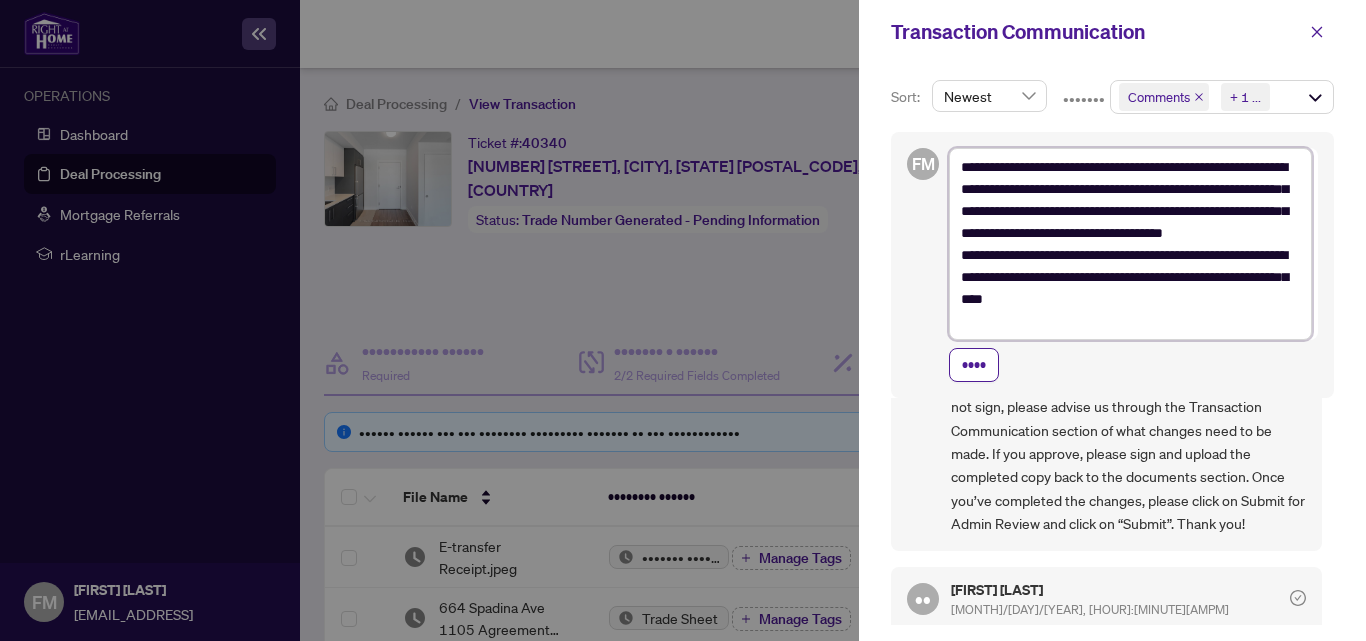 click on "**********" at bounding box center [1130, 244] 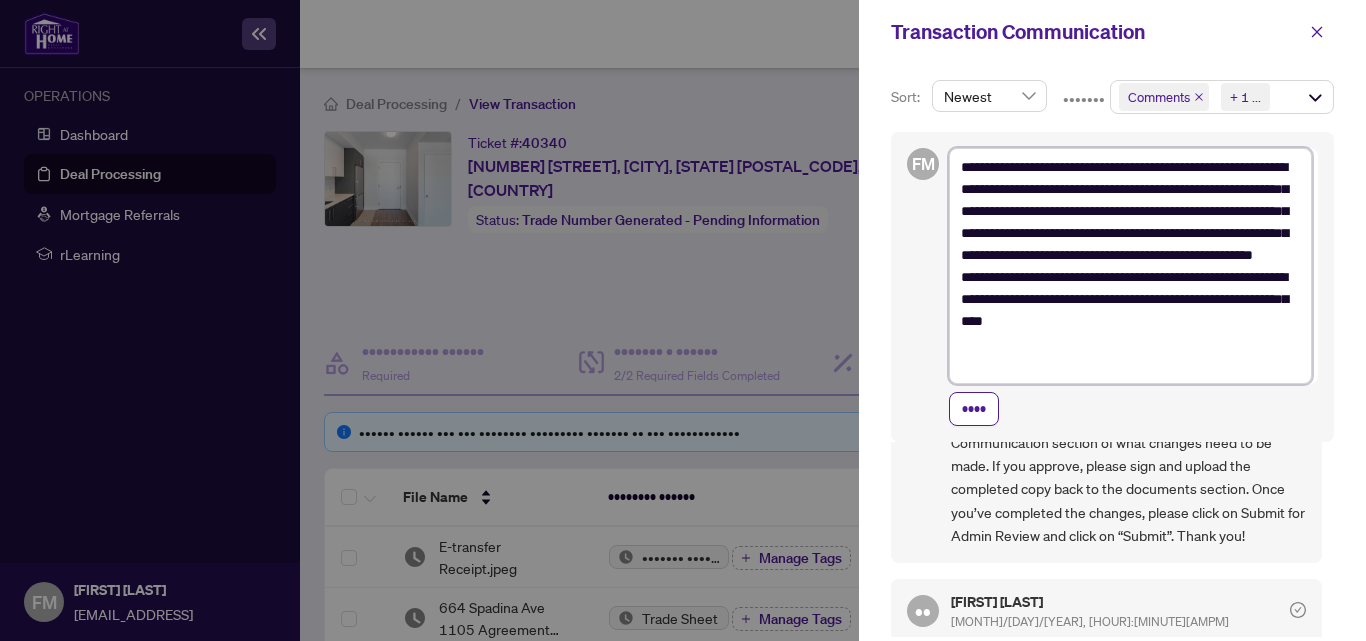 scroll, scrollTop: 202, scrollLeft: 0, axis: vertical 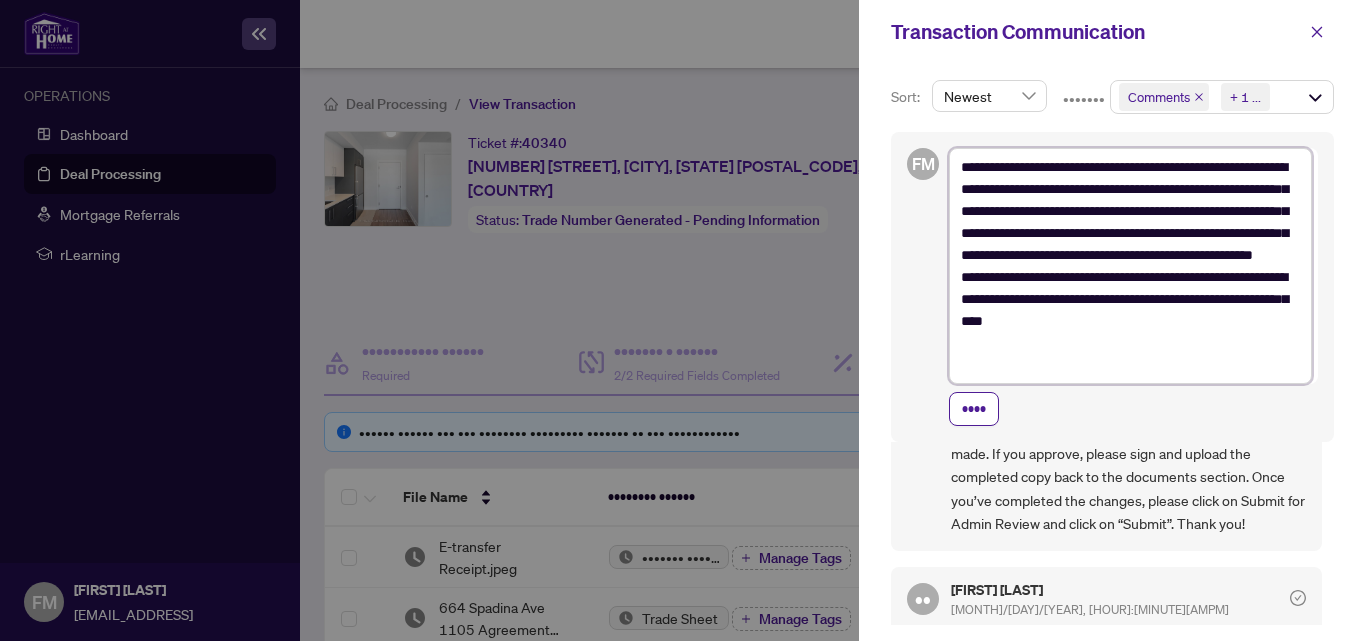 click on "**********" at bounding box center (1130, 266) 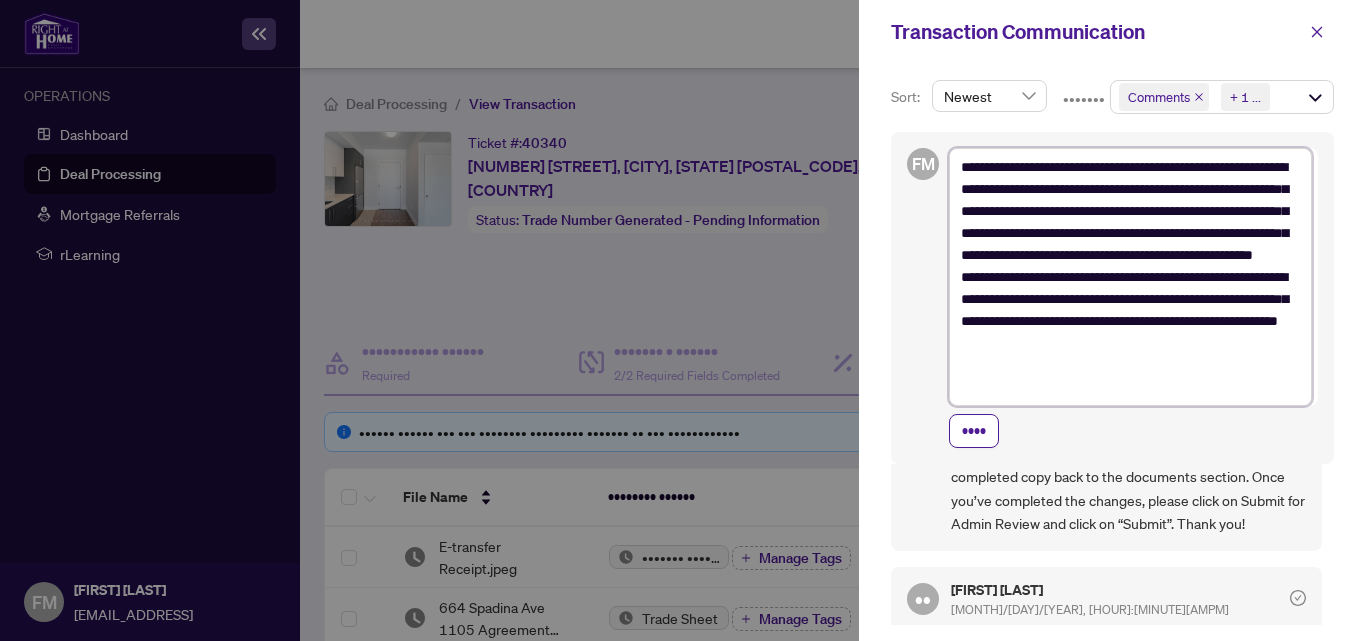 scroll, scrollTop: 246, scrollLeft: 0, axis: vertical 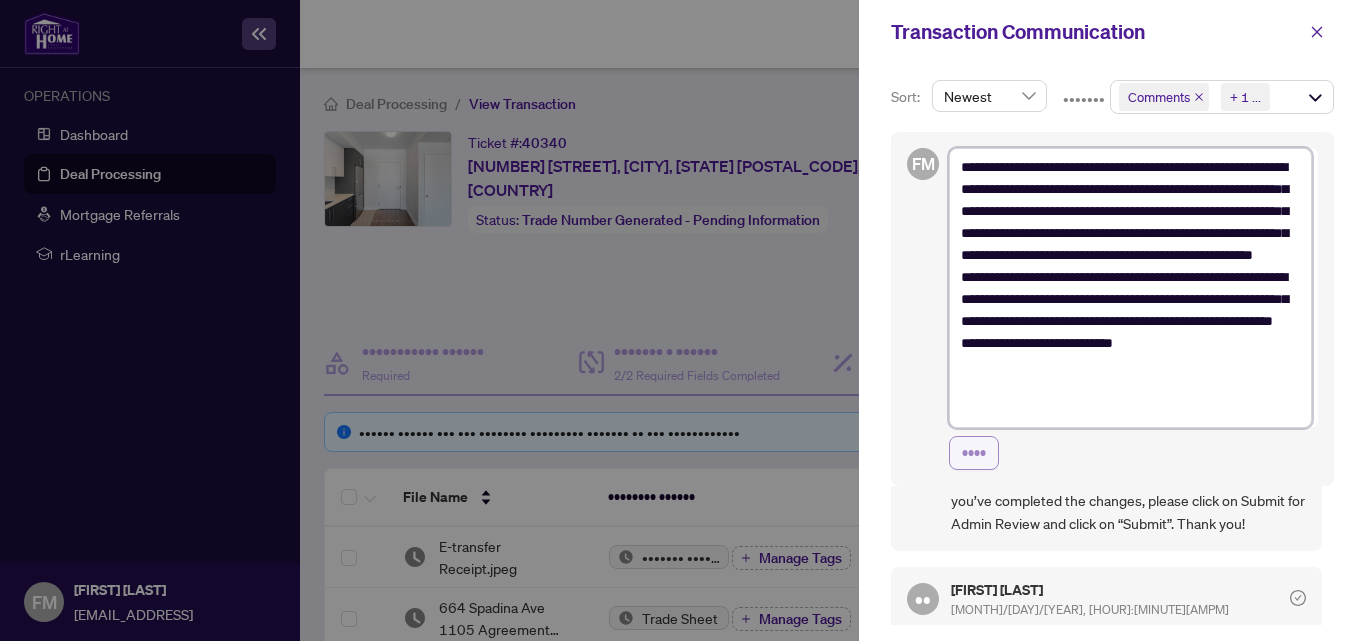 type on "**********" 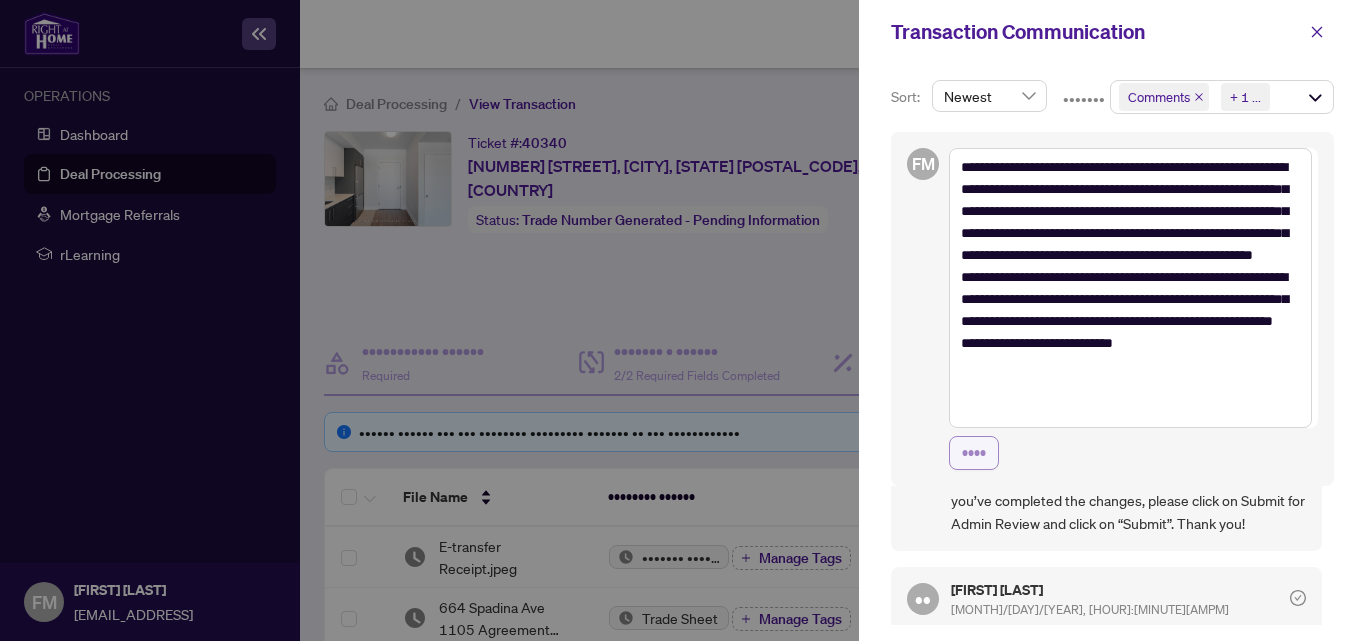 click on "••••" at bounding box center (974, 453) 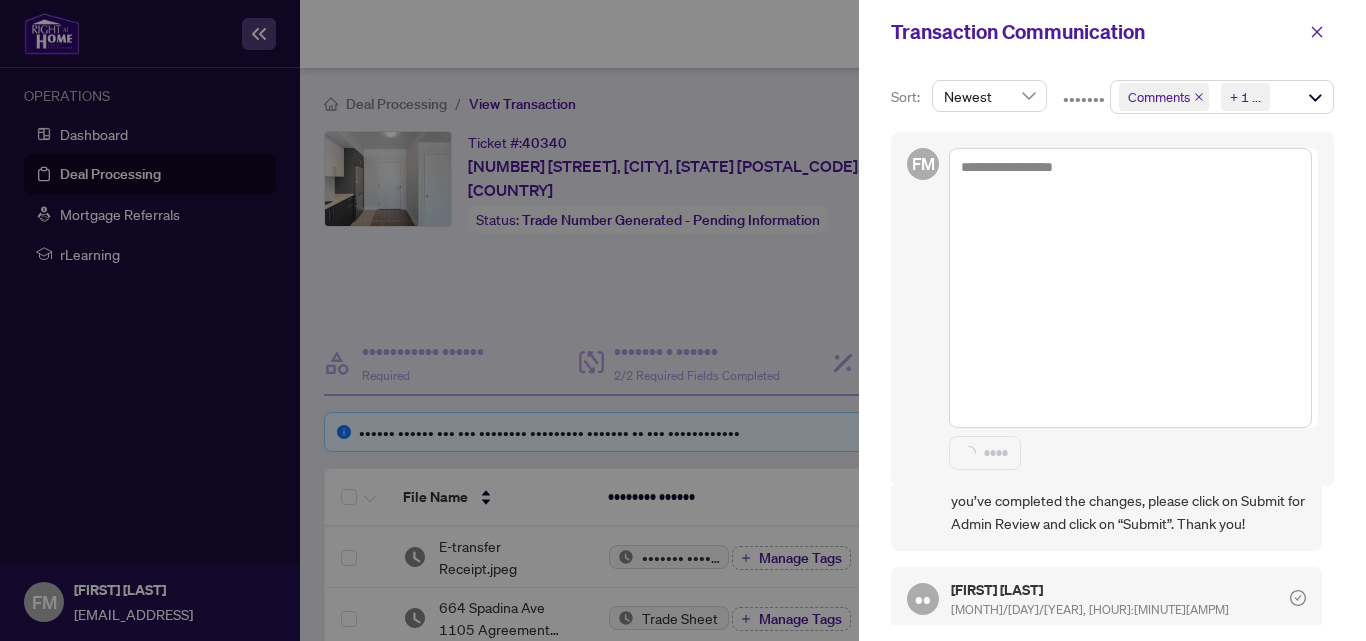 scroll, scrollTop: 4, scrollLeft: 0, axis: vertical 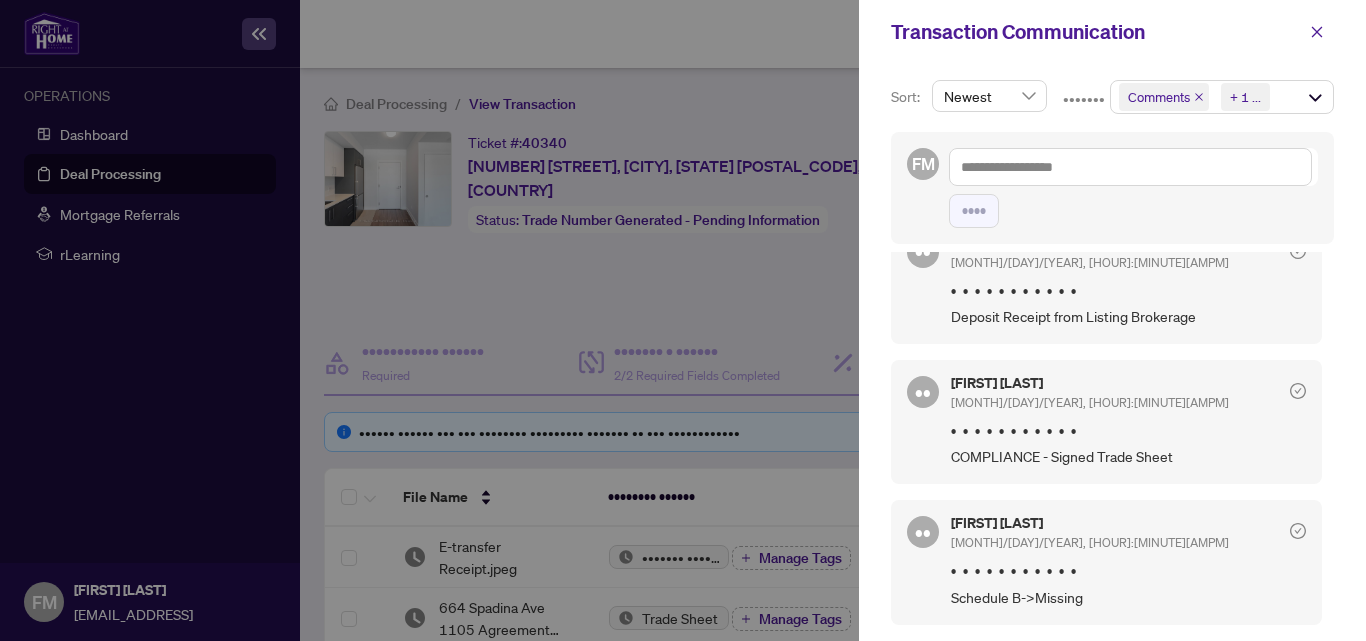 click at bounding box center (683, 320) 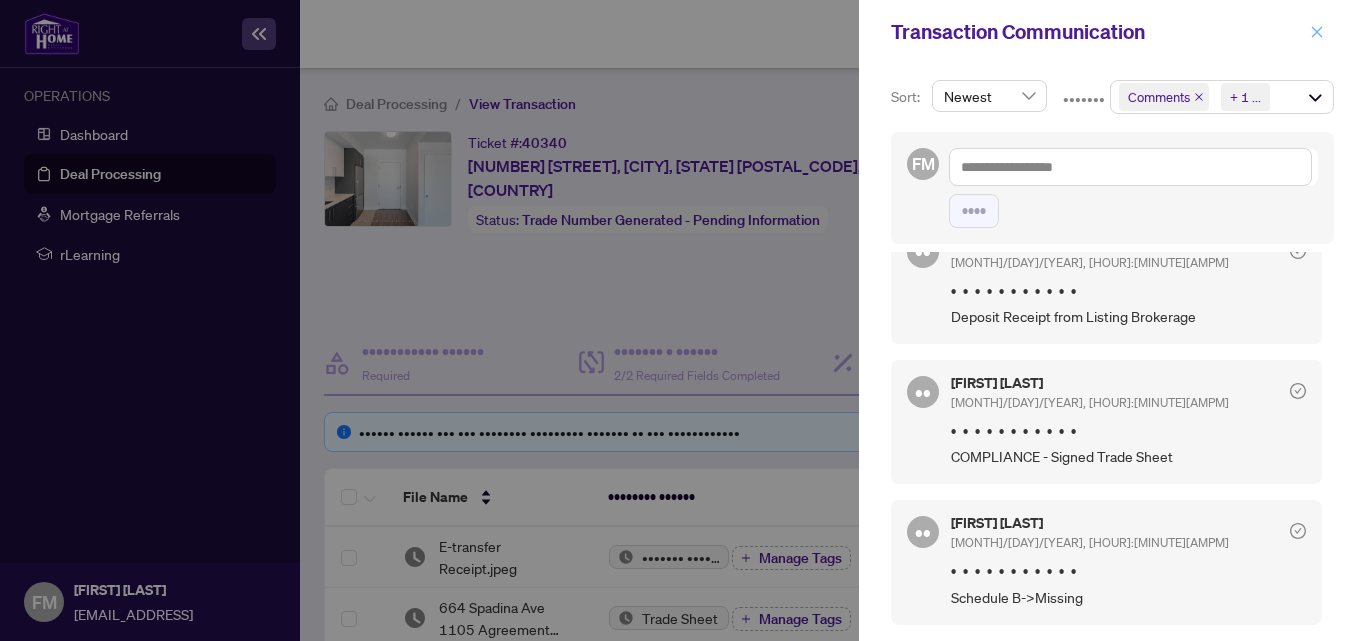click at bounding box center (1317, 31) 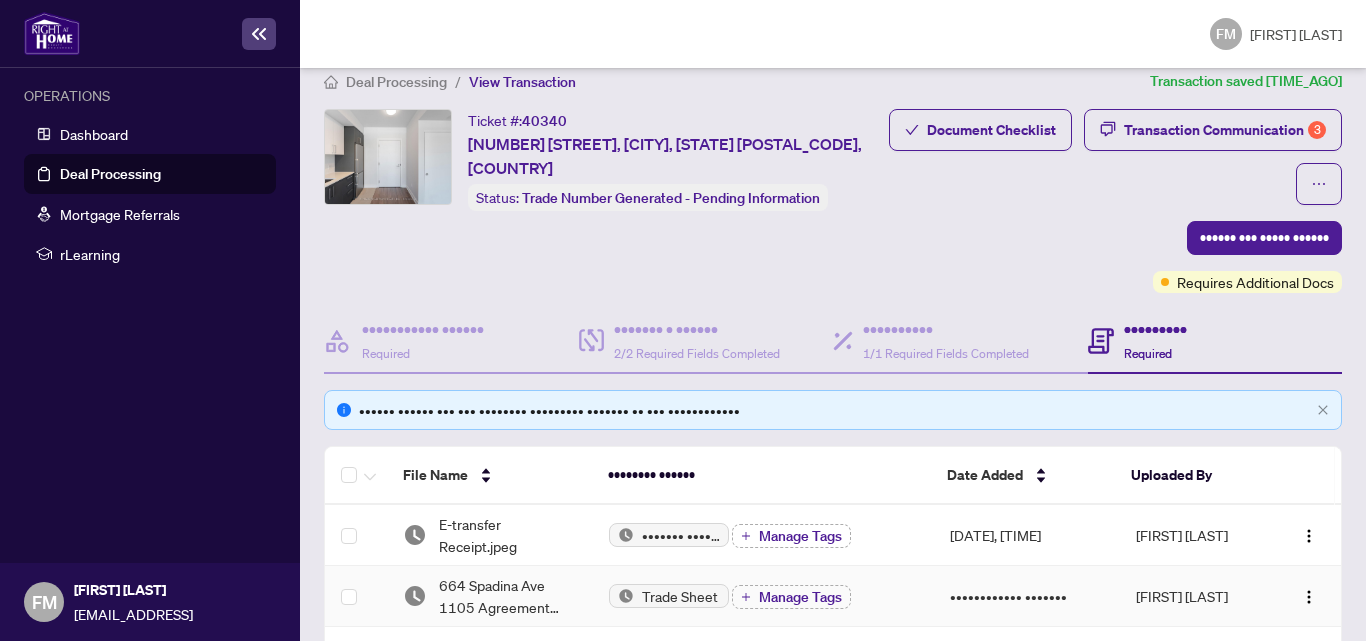 scroll, scrollTop: 0, scrollLeft: 0, axis: both 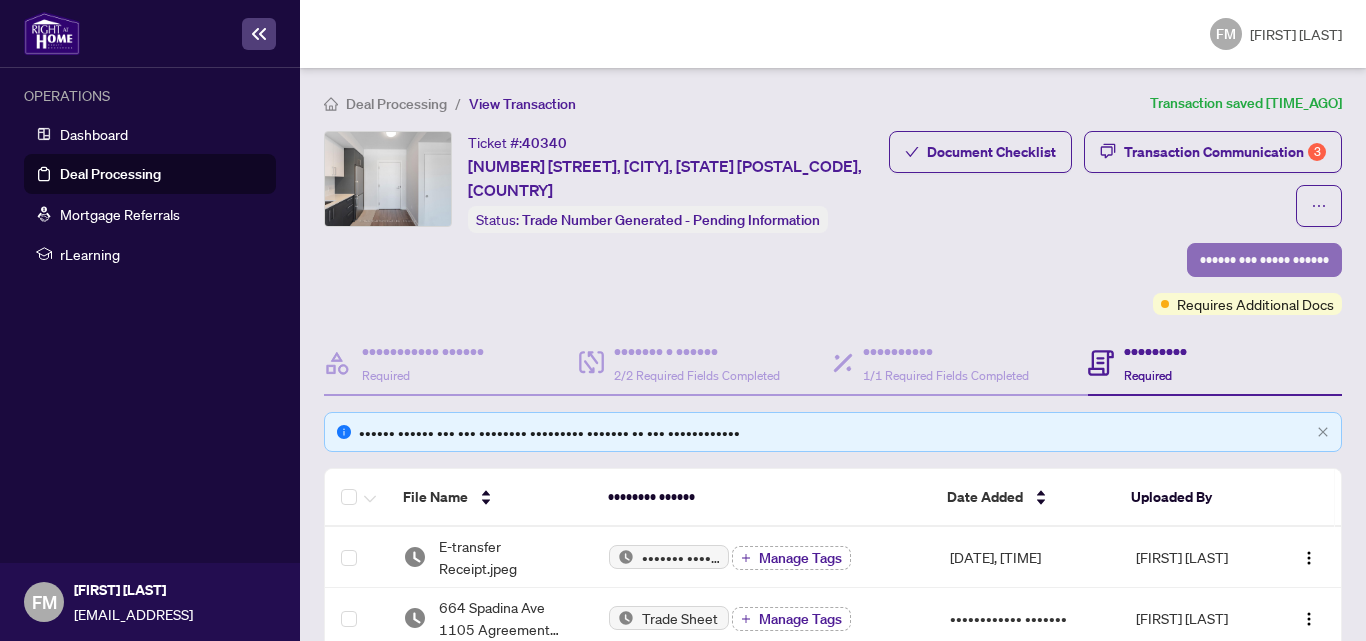click on "•••••• ••• ••••• ••••••" at bounding box center (1264, 260) 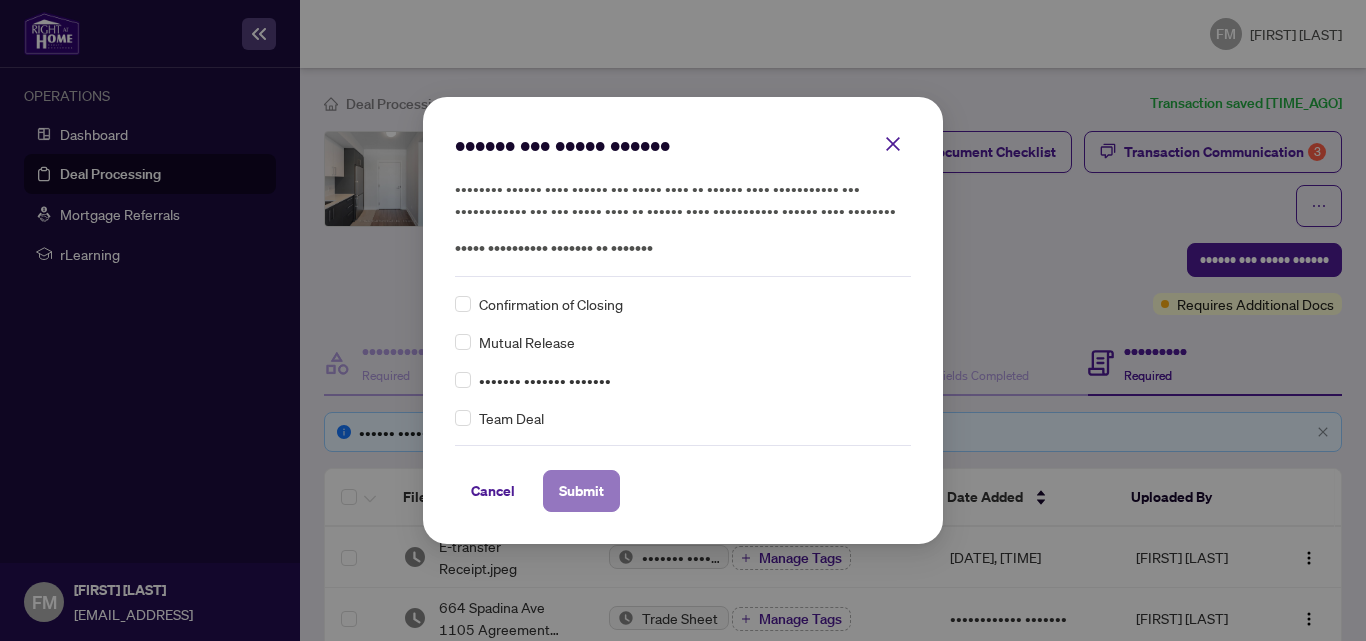 click on "Submit" at bounding box center [0, 0] 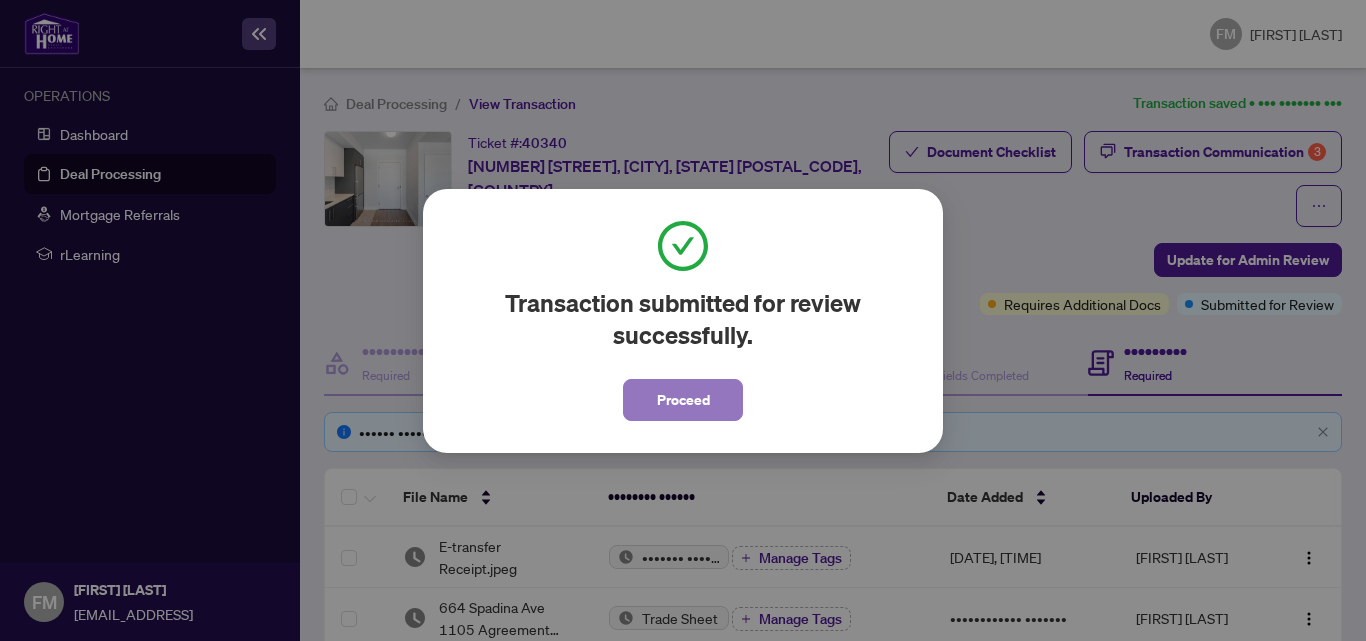 click on "Proceed" at bounding box center [683, 400] 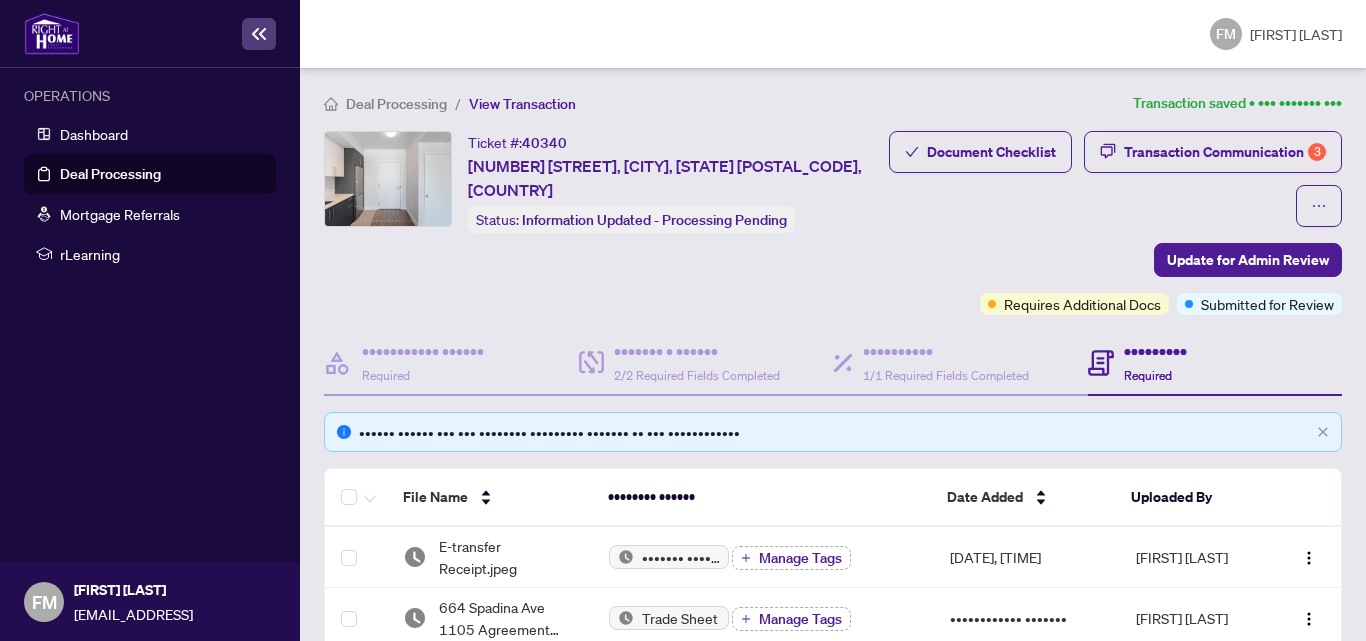 click on "Deal Processing" at bounding box center [110, 174] 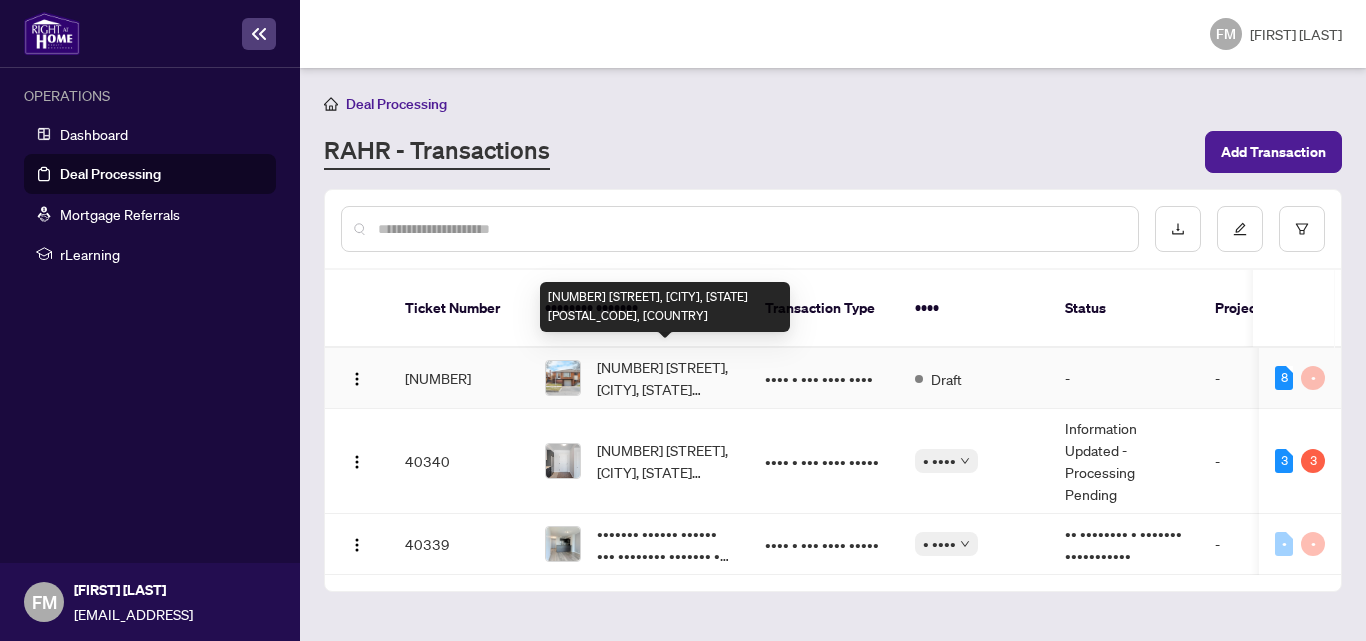 click on "[NUMBER] [STREET], [CITY], [STATE] [POSTAL_CODE], [COUNTRY]" at bounding box center [665, 378] 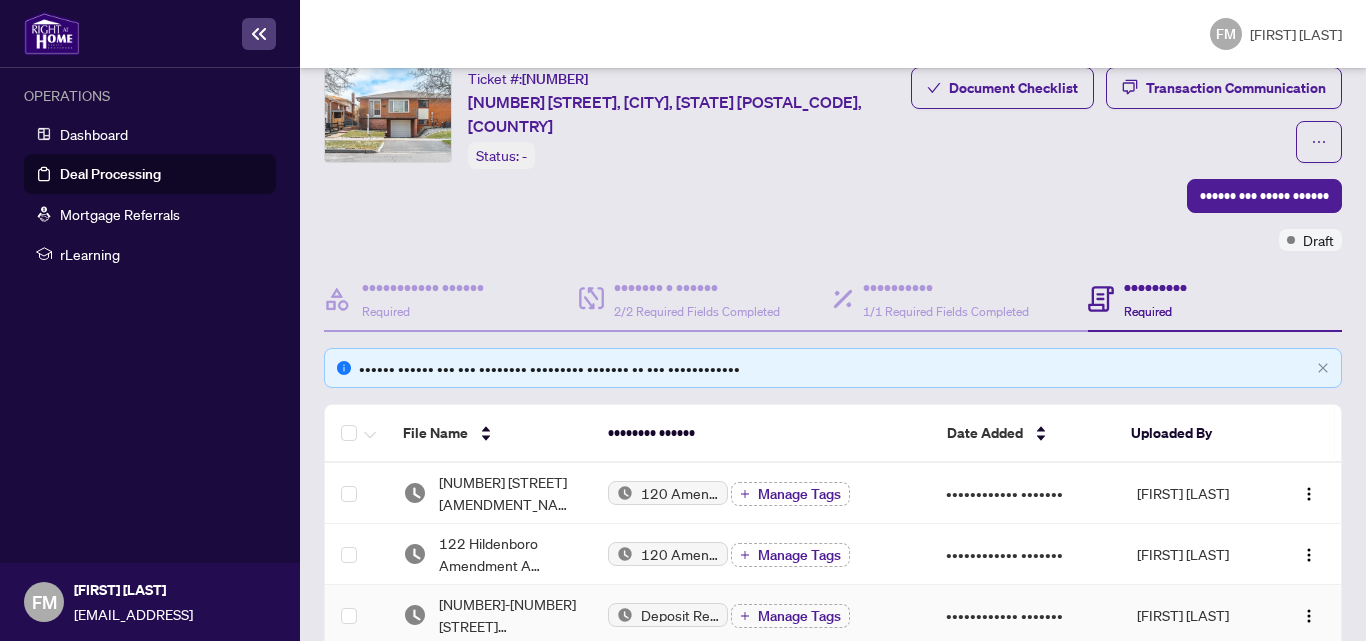 scroll, scrollTop: 63, scrollLeft: 0, axis: vertical 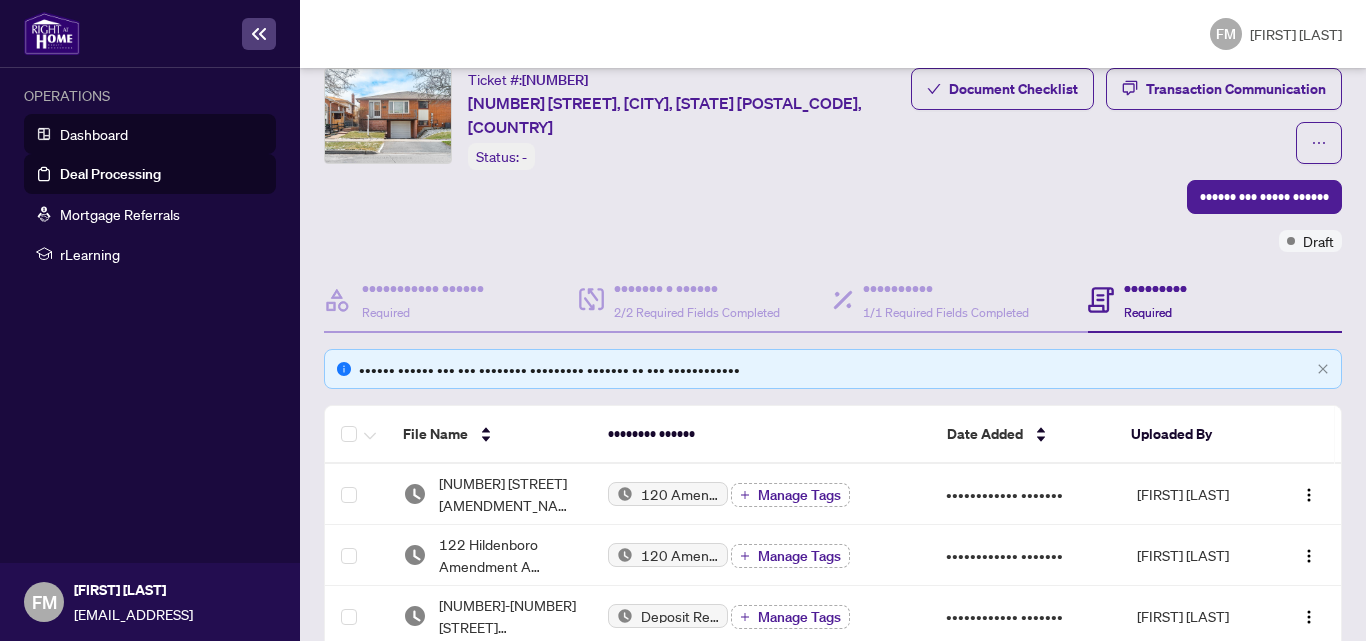 click on "Dashboard" at bounding box center [94, 134] 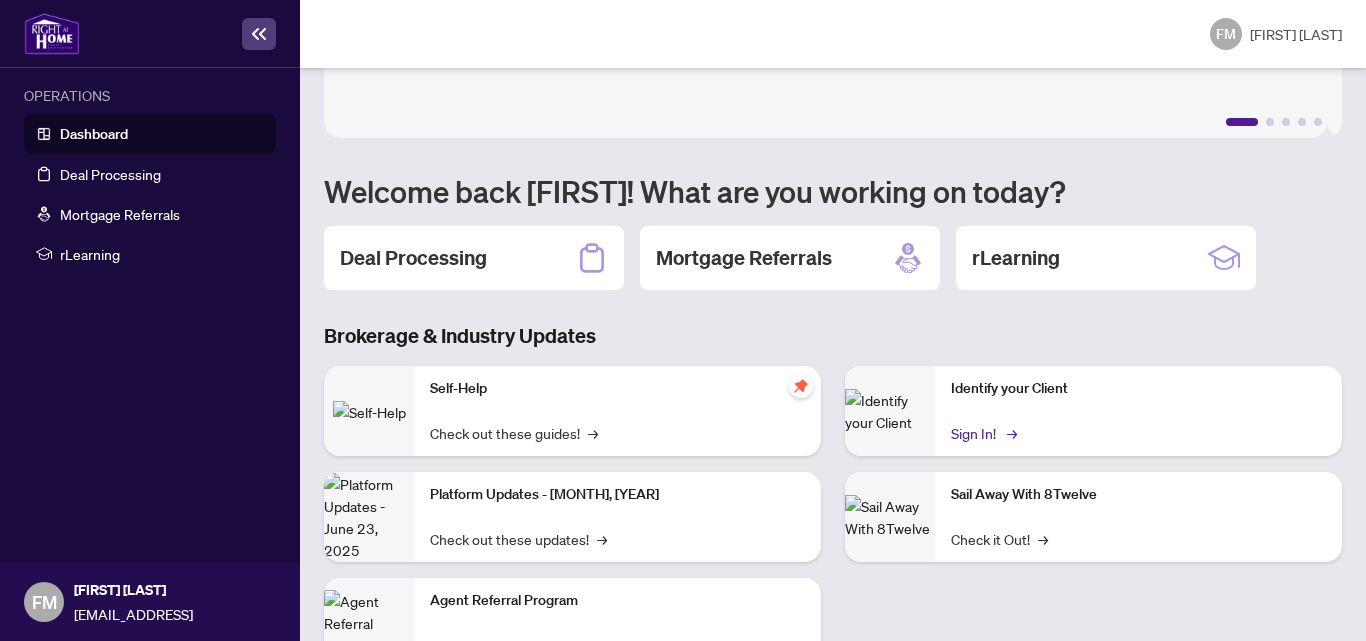 click on "•••• ••• •" at bounding box center (982, 433) 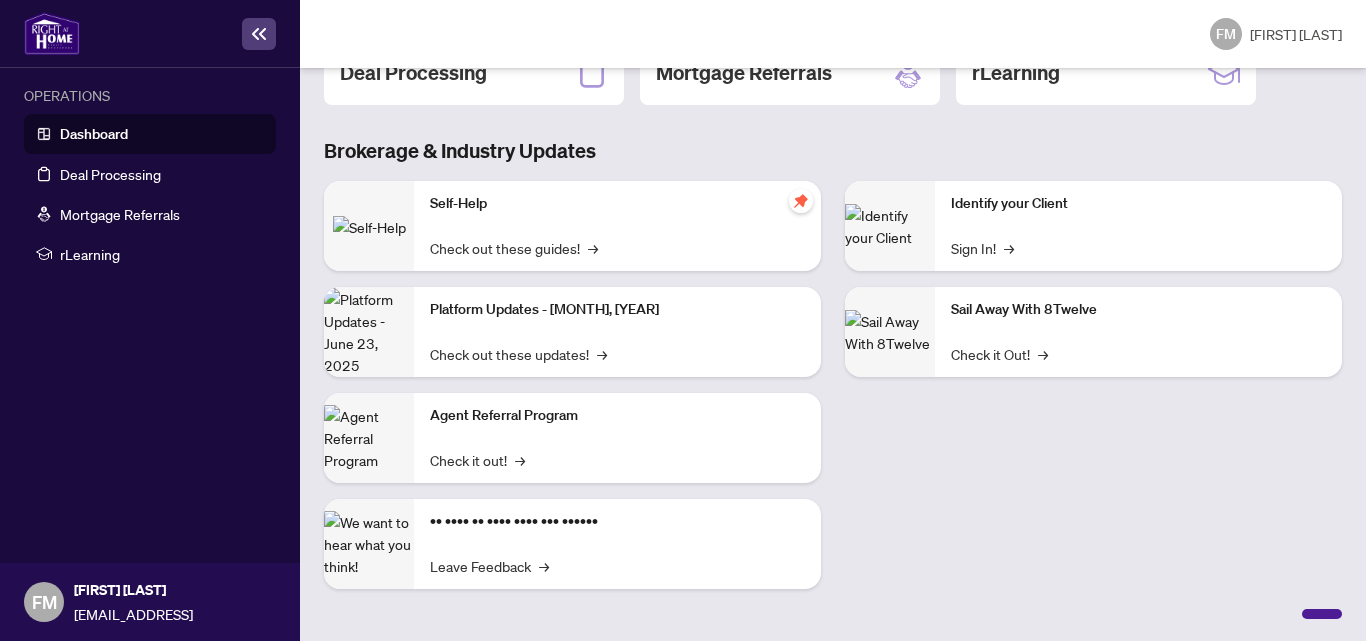 scroll, scrollTop: 0, scrollLeft: 0, axis: both 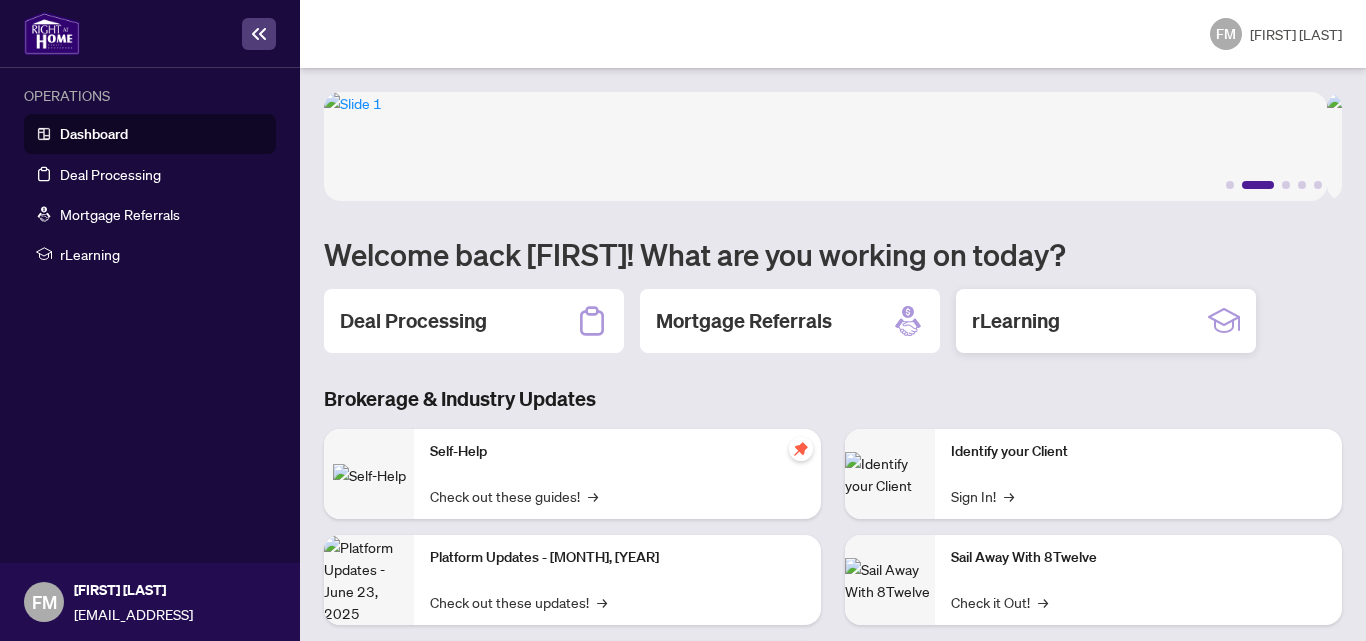 click on "rLearning" at bounding box center [1106, 321] 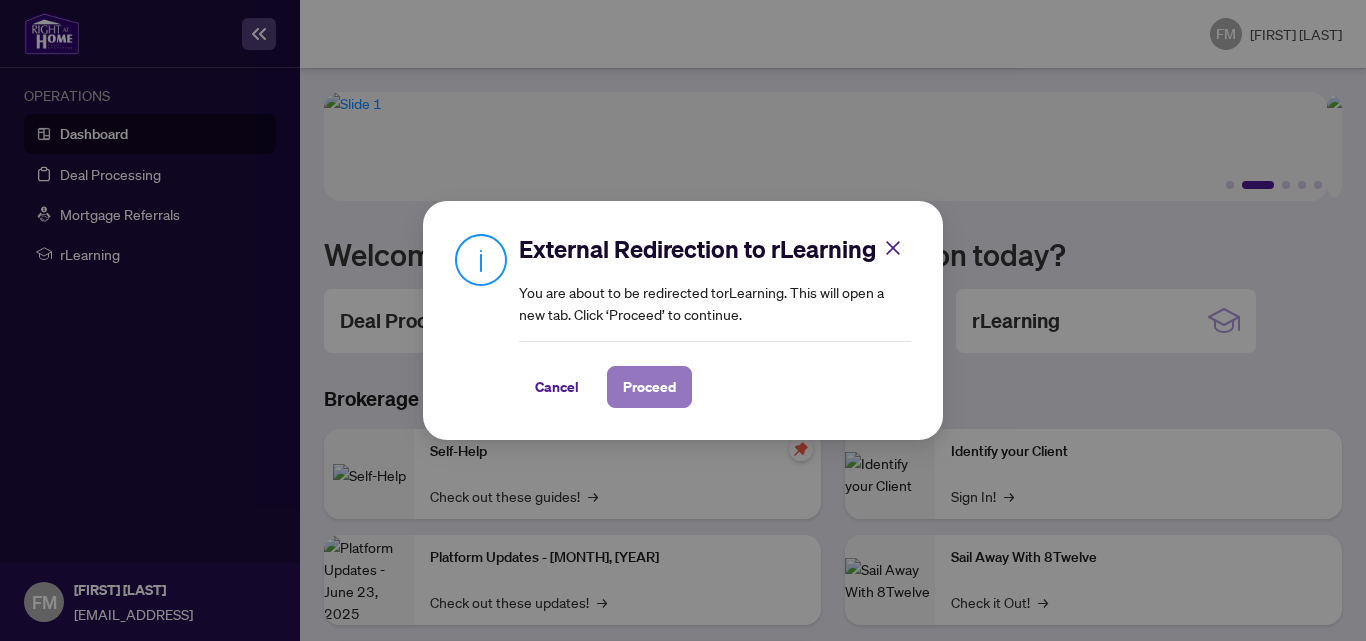 click on "Proceed" at bounding box center [649, 387] 